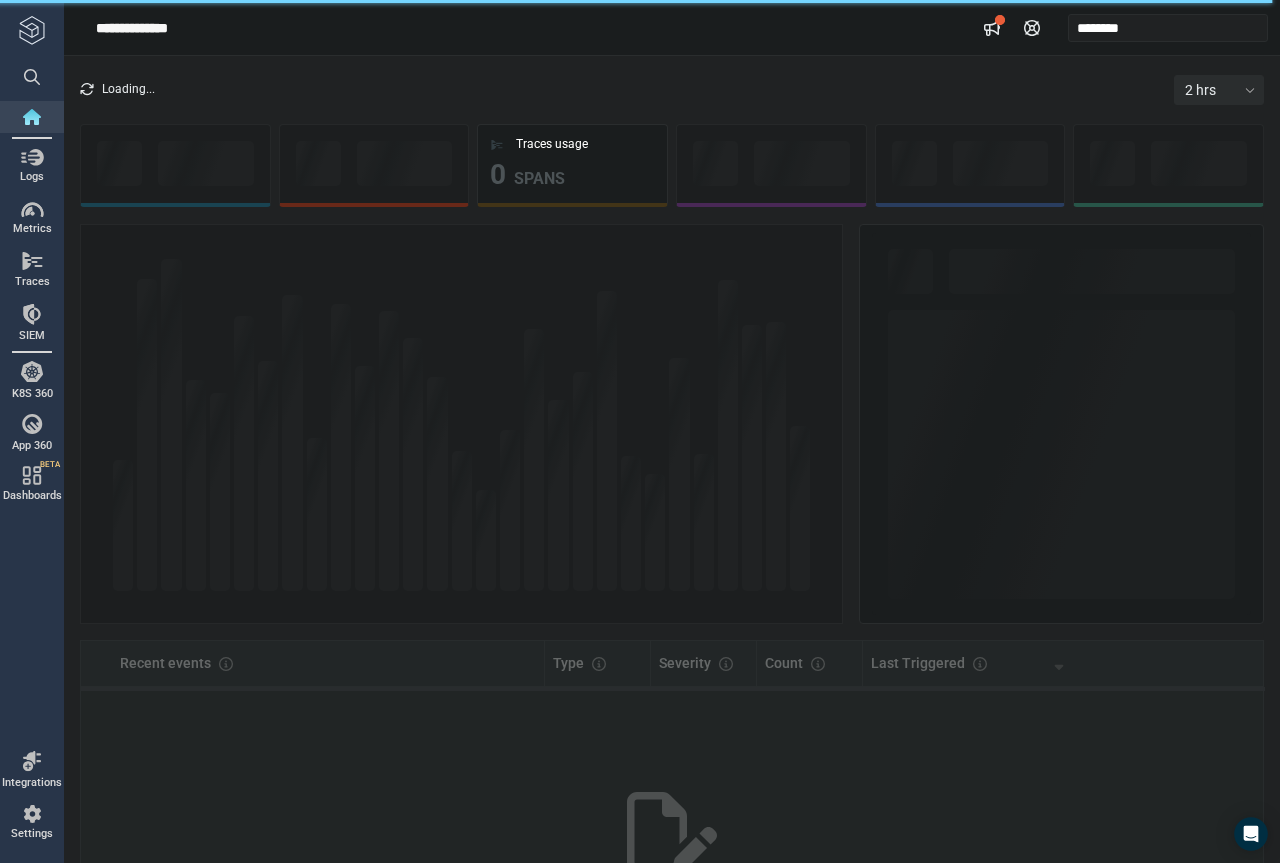 scroll, scrollTop: 0, scrollLeft: 0, axis: both 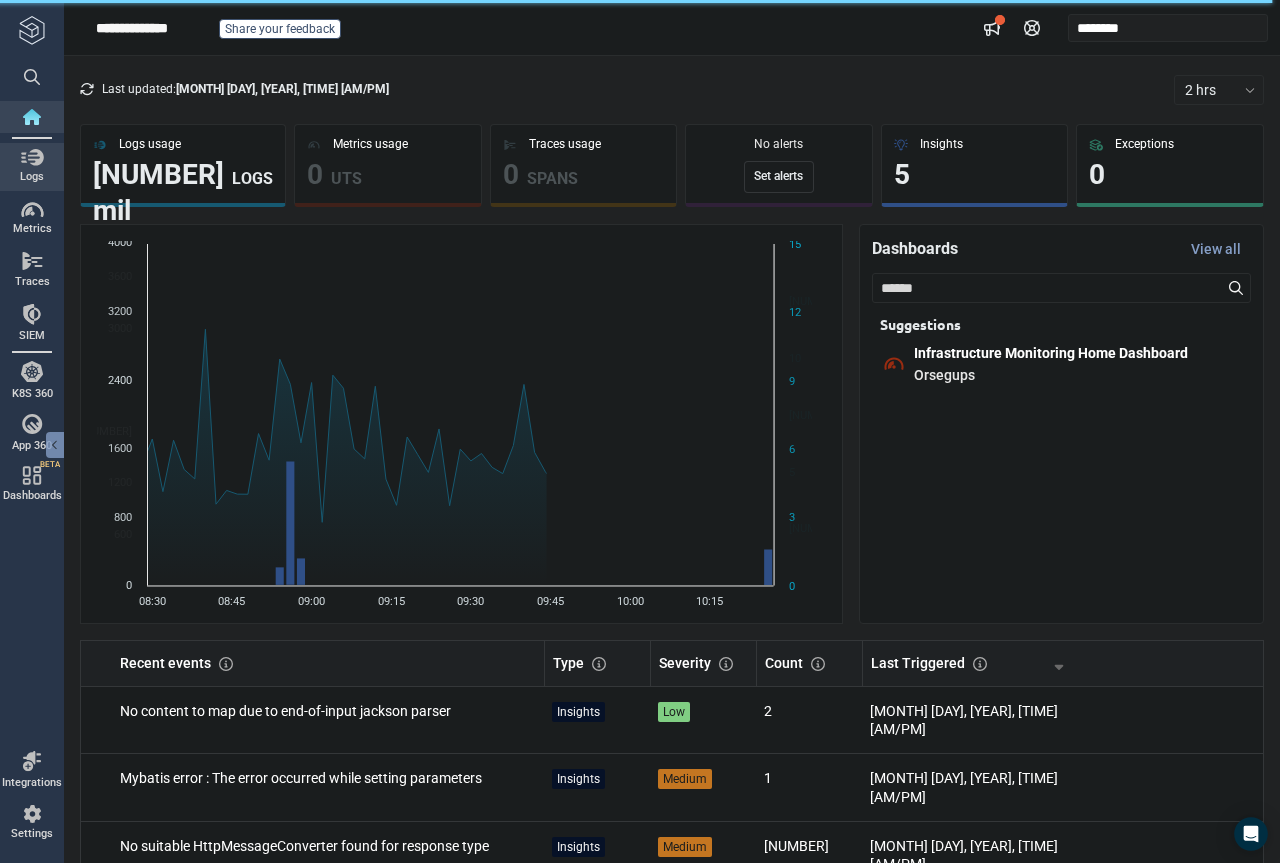 click at bounding box center [32, 157] 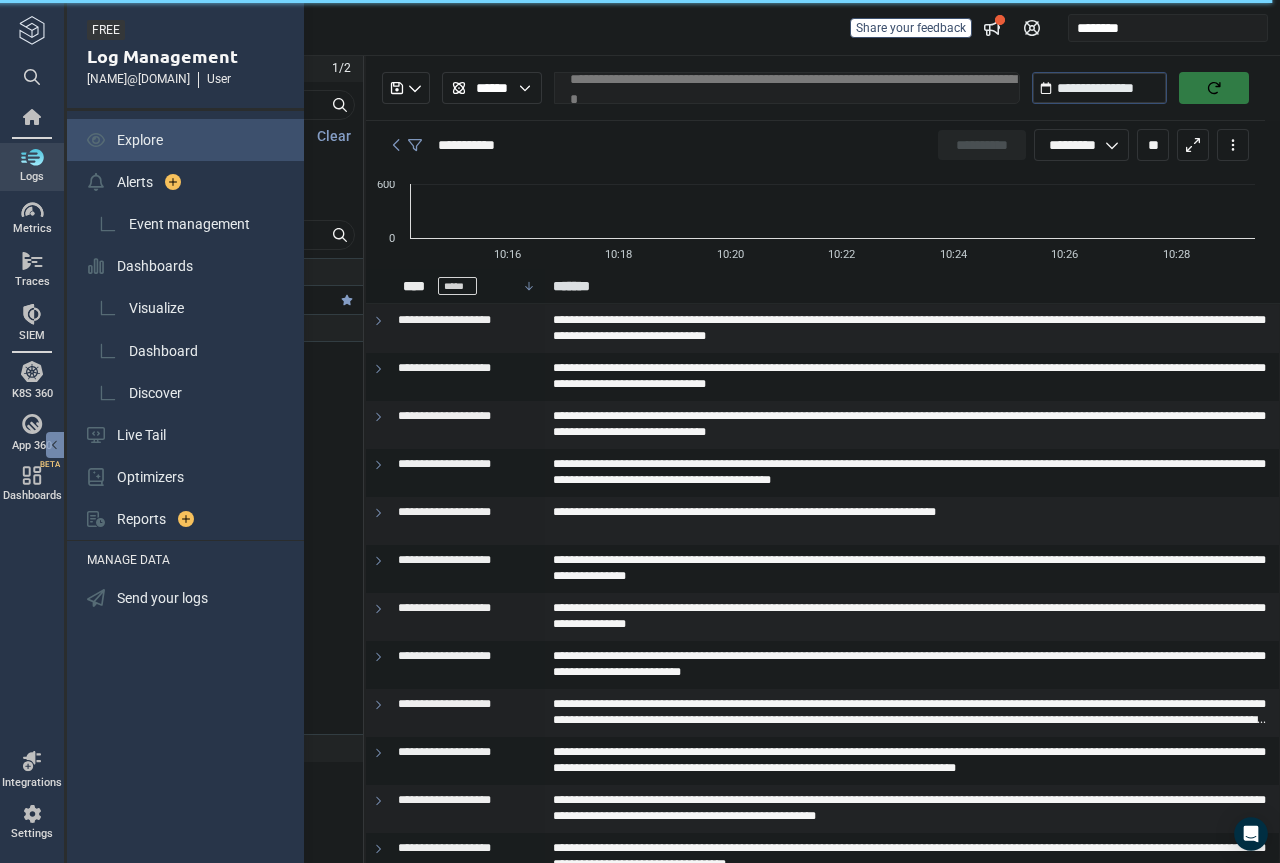 type on "*" 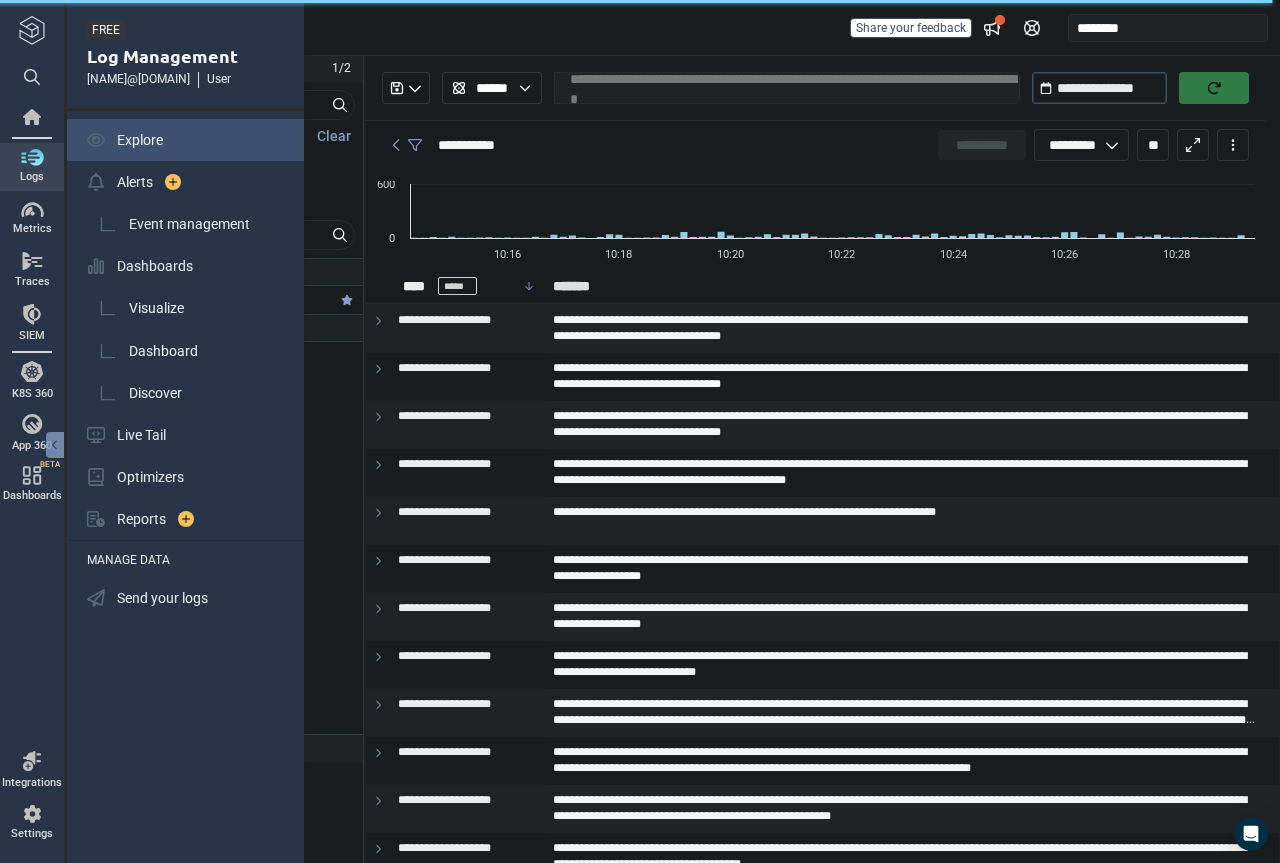 click on "Explore" at bounding box center (187, 140) 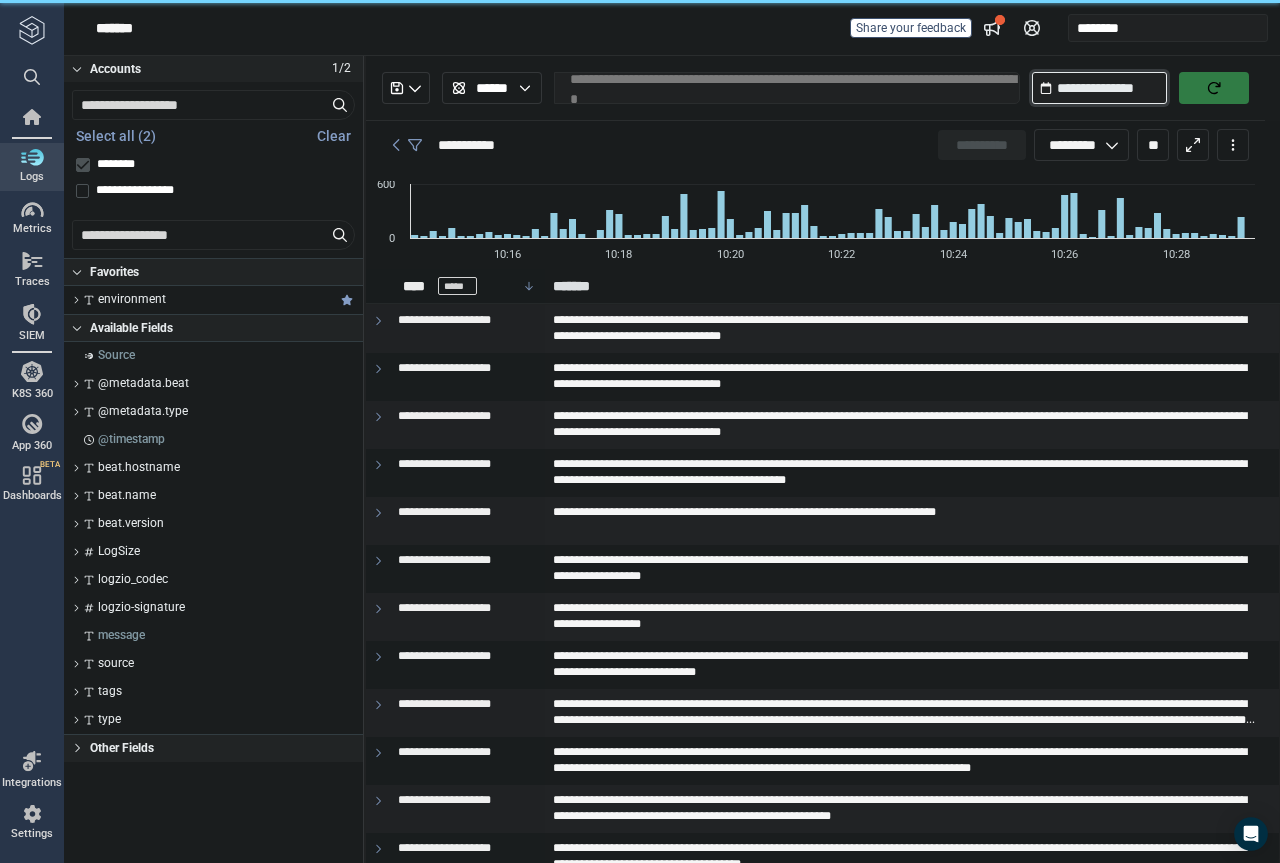 click on "**********" at bounding box center (1099, 88) 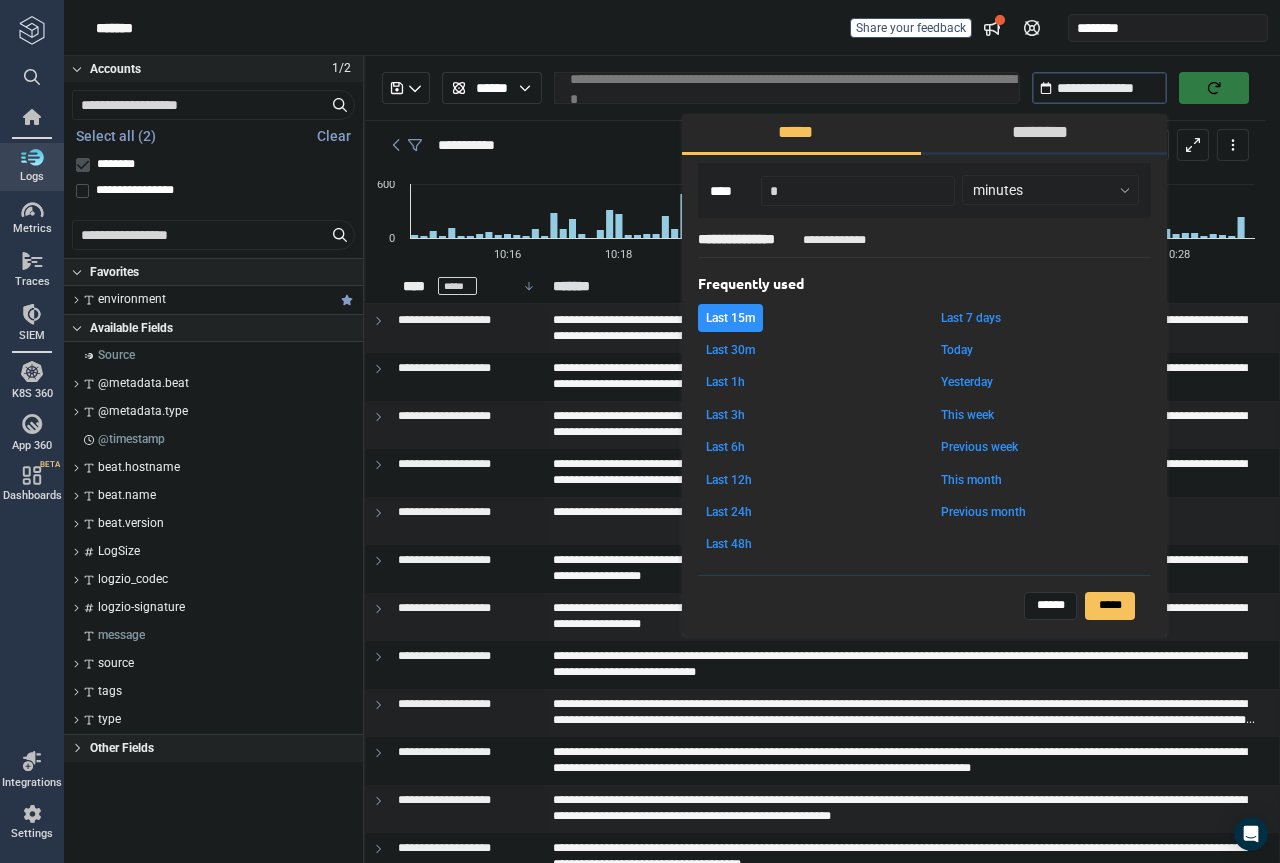 click on "********" at bounding box center [1048, 133] 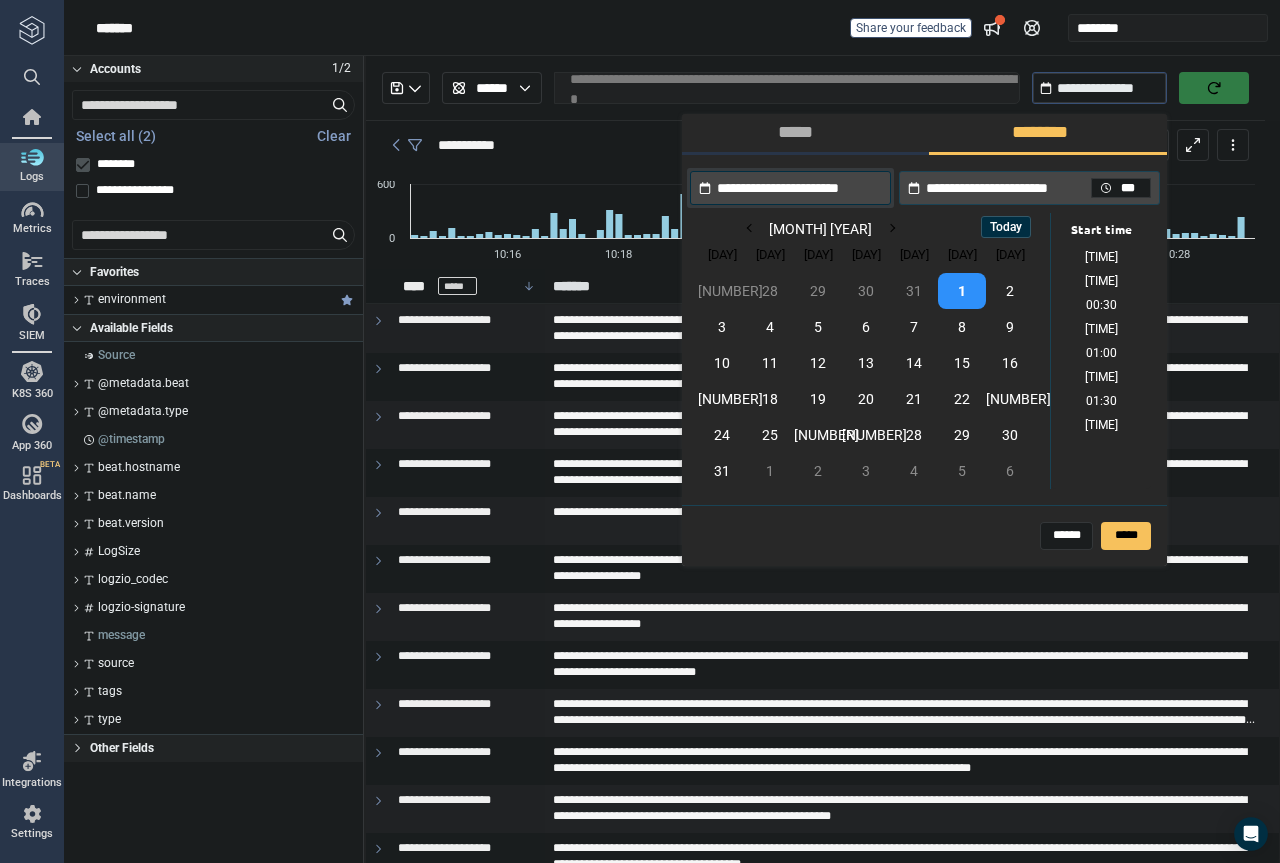 scroll, scrollTop: 848, scrollLeft: 0, axis: vertical 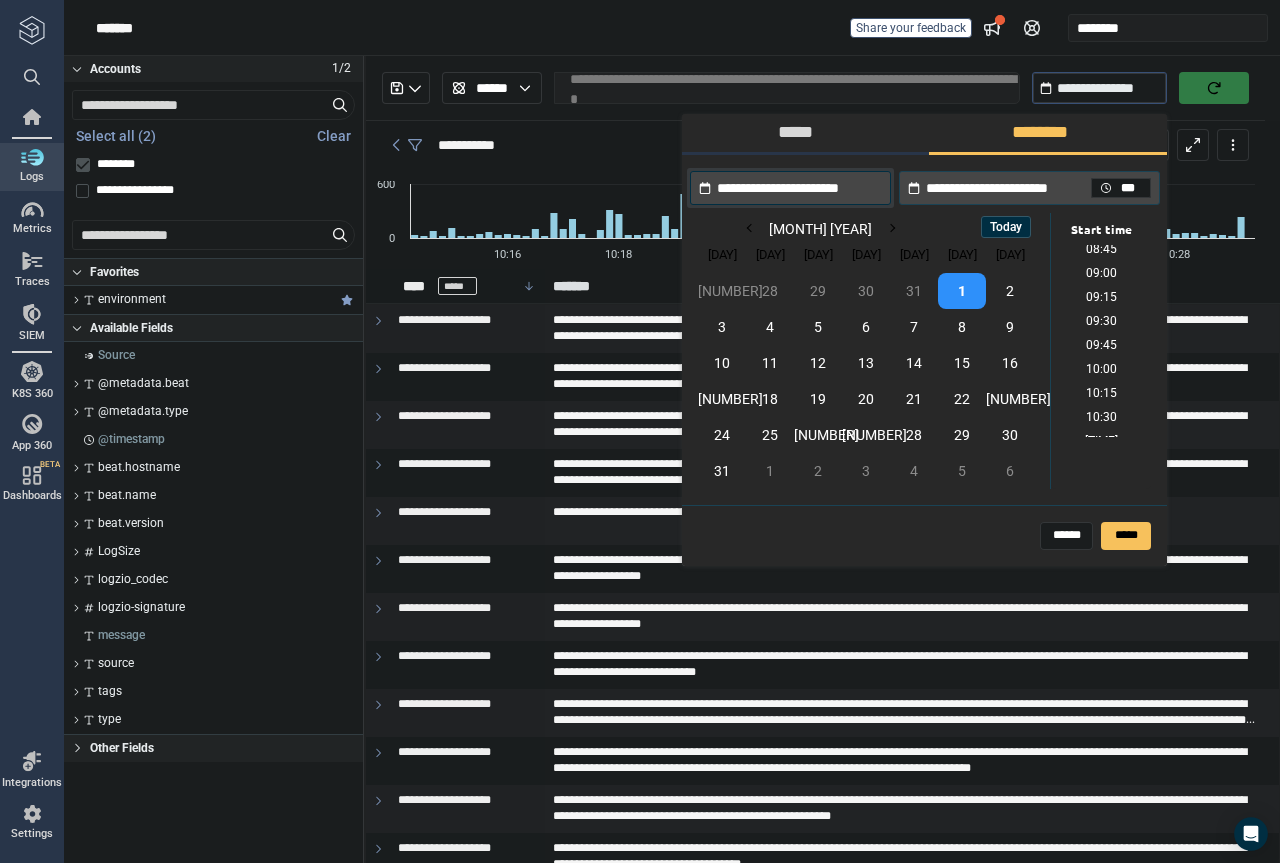 click on "*****" at bounding box center [801, 133] 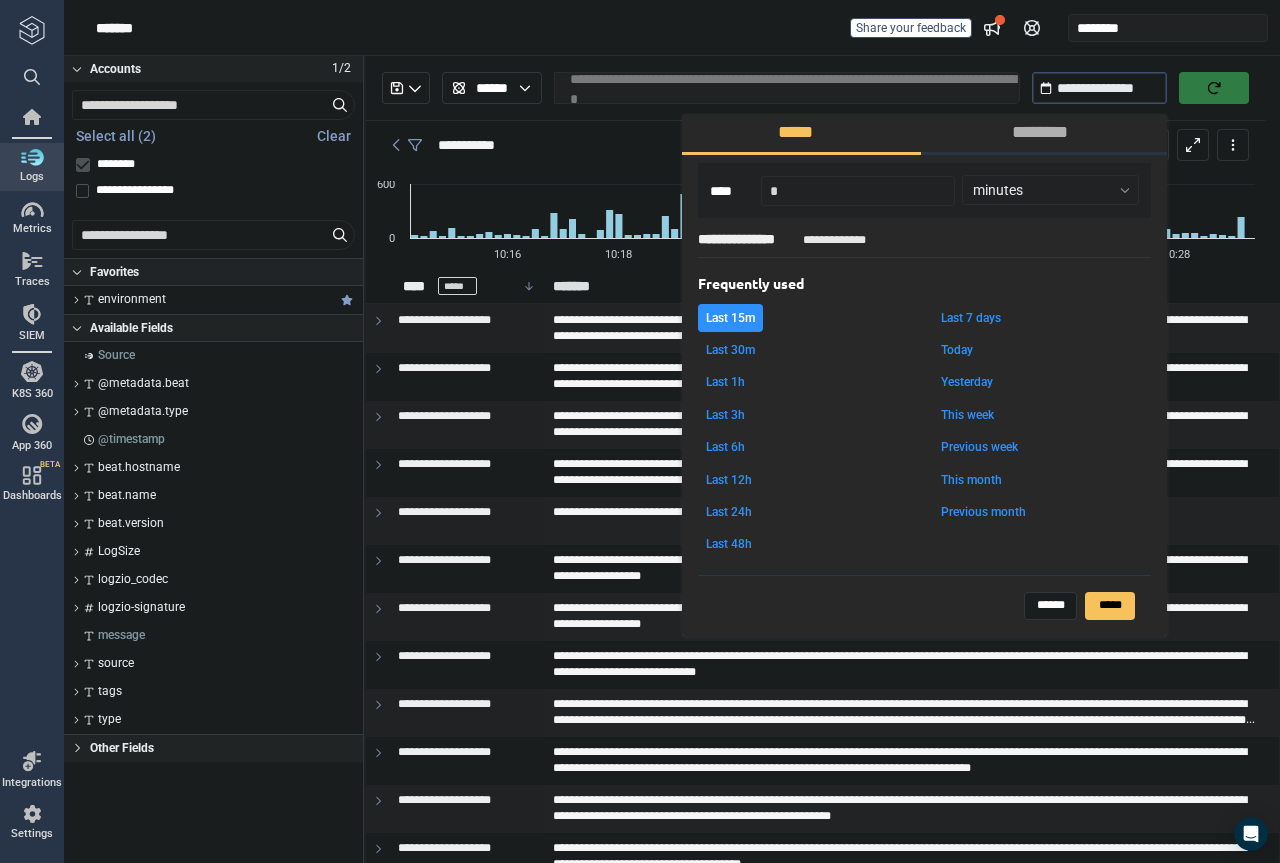 click on "Today" at bounding box center [957, 350] 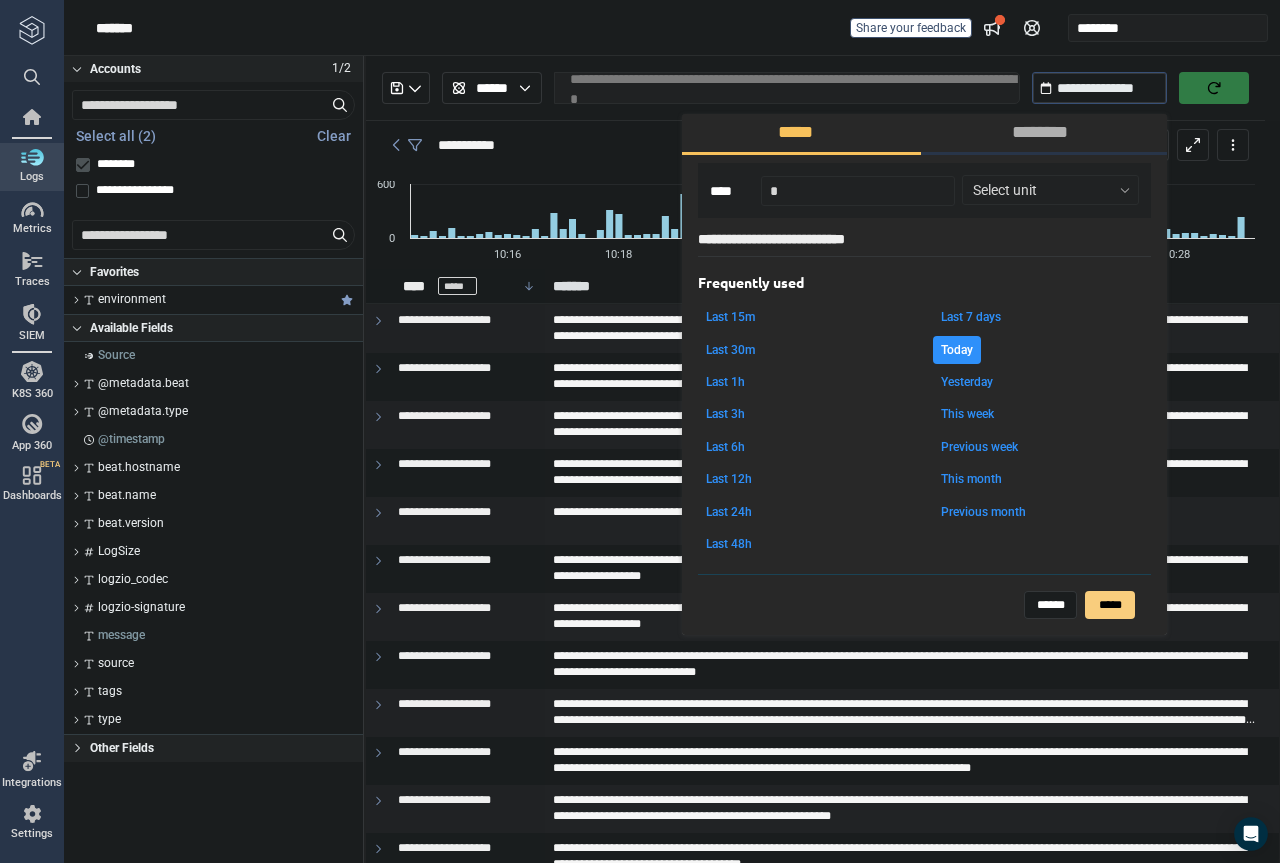 click on "*****" at bounding box center [1110, 606] 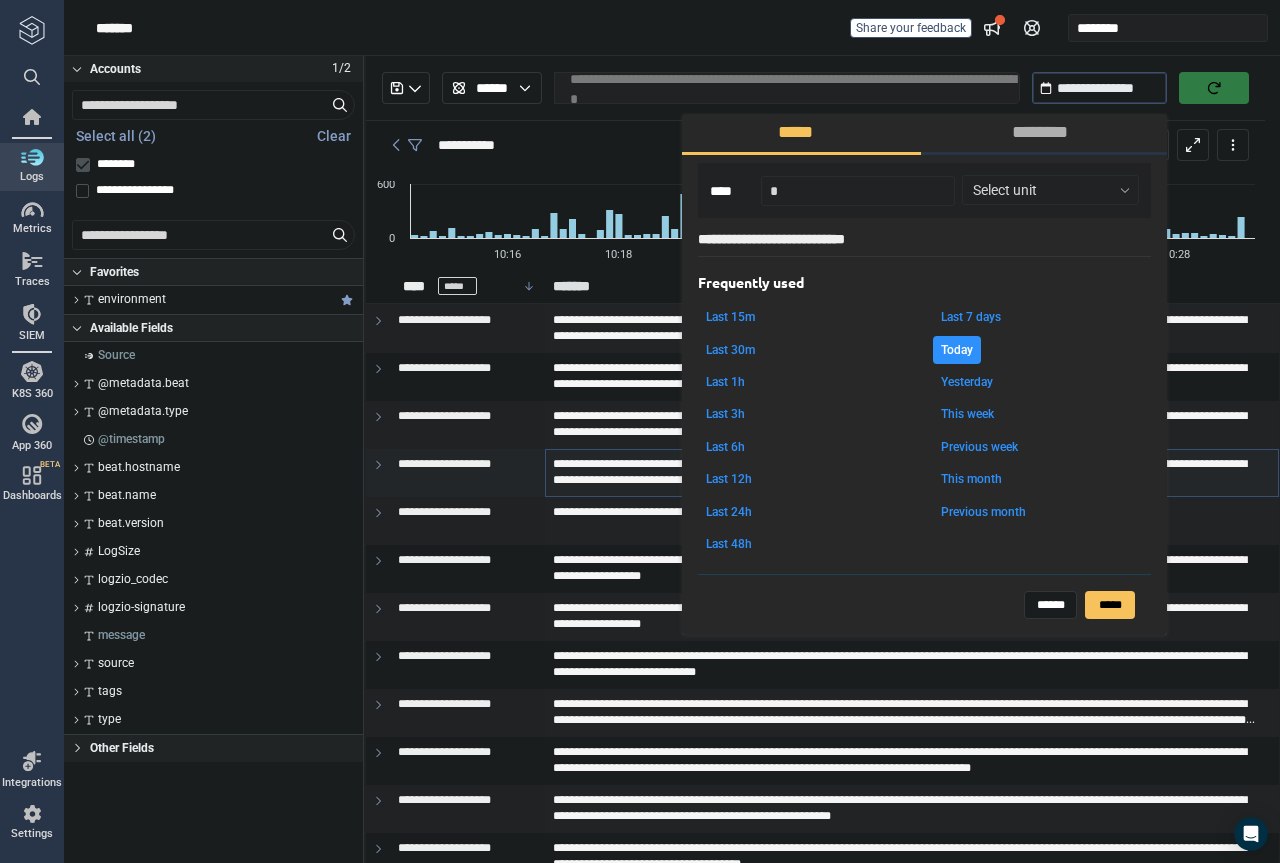 type on "*" 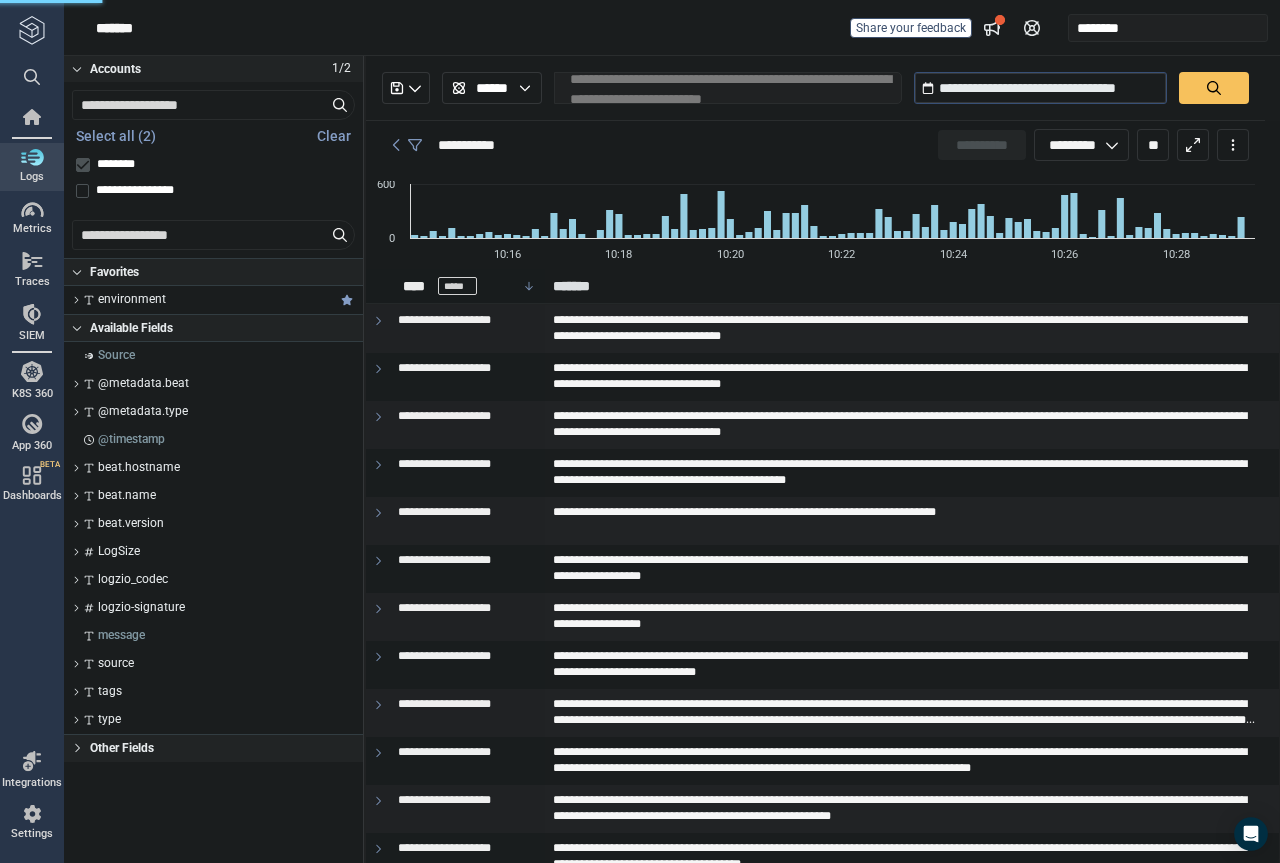 click on "**********" at bounding box center [728, 88] 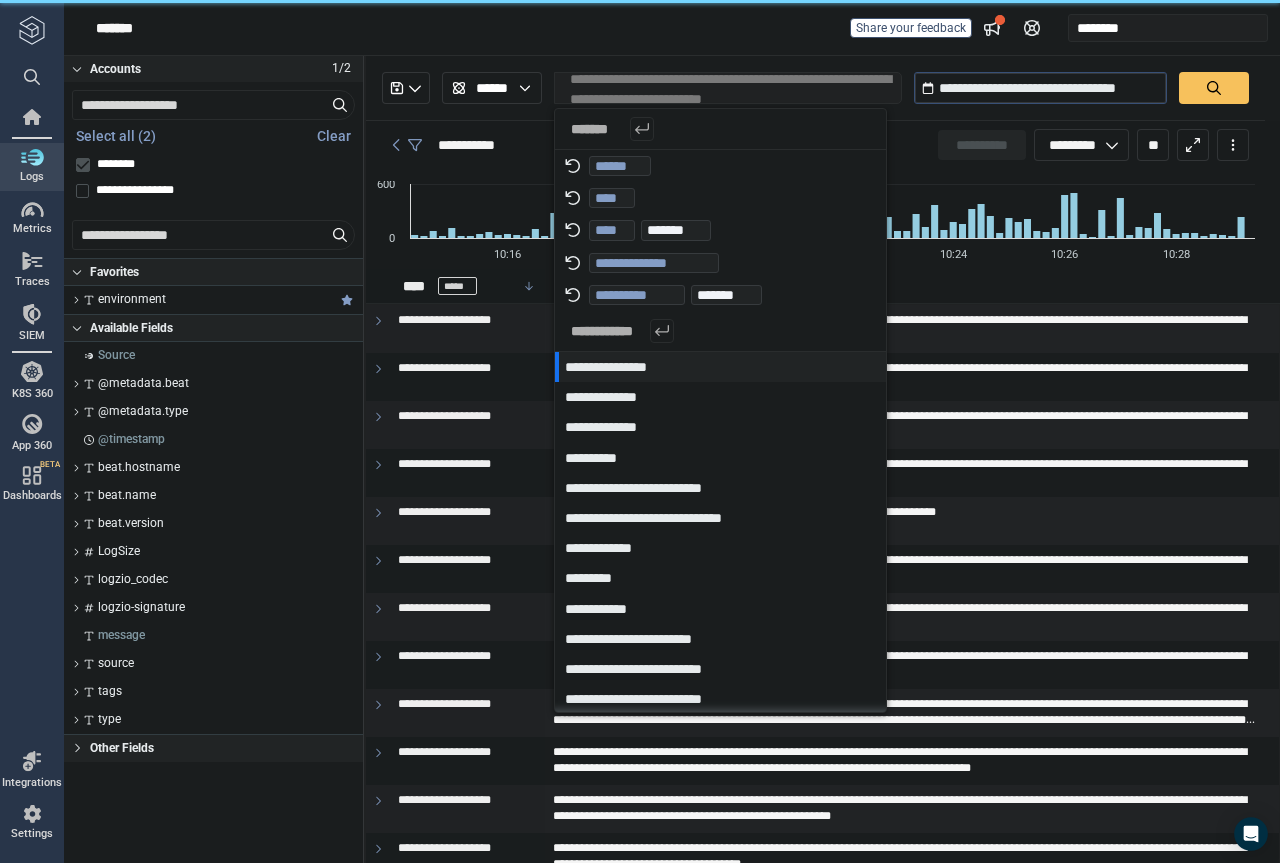 type on "**********" 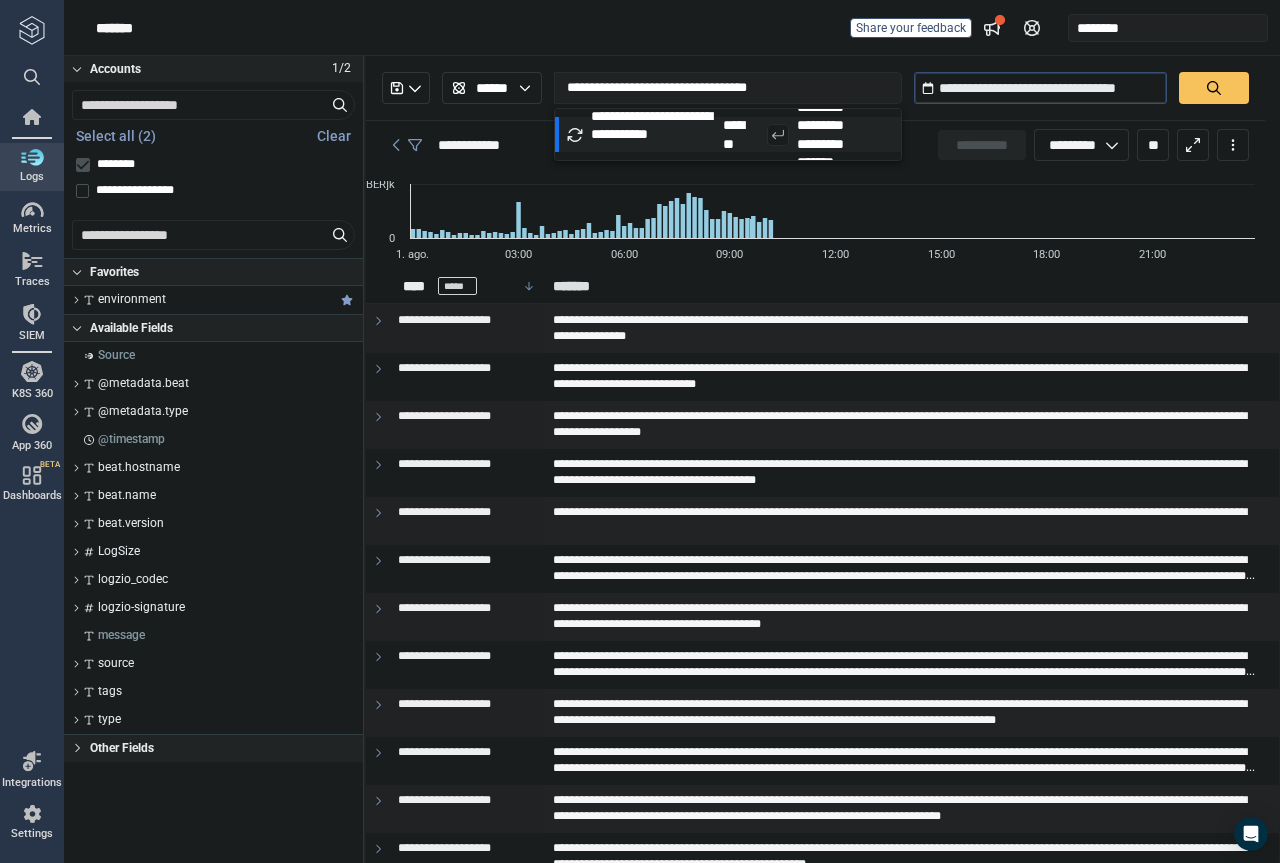 type on "*" 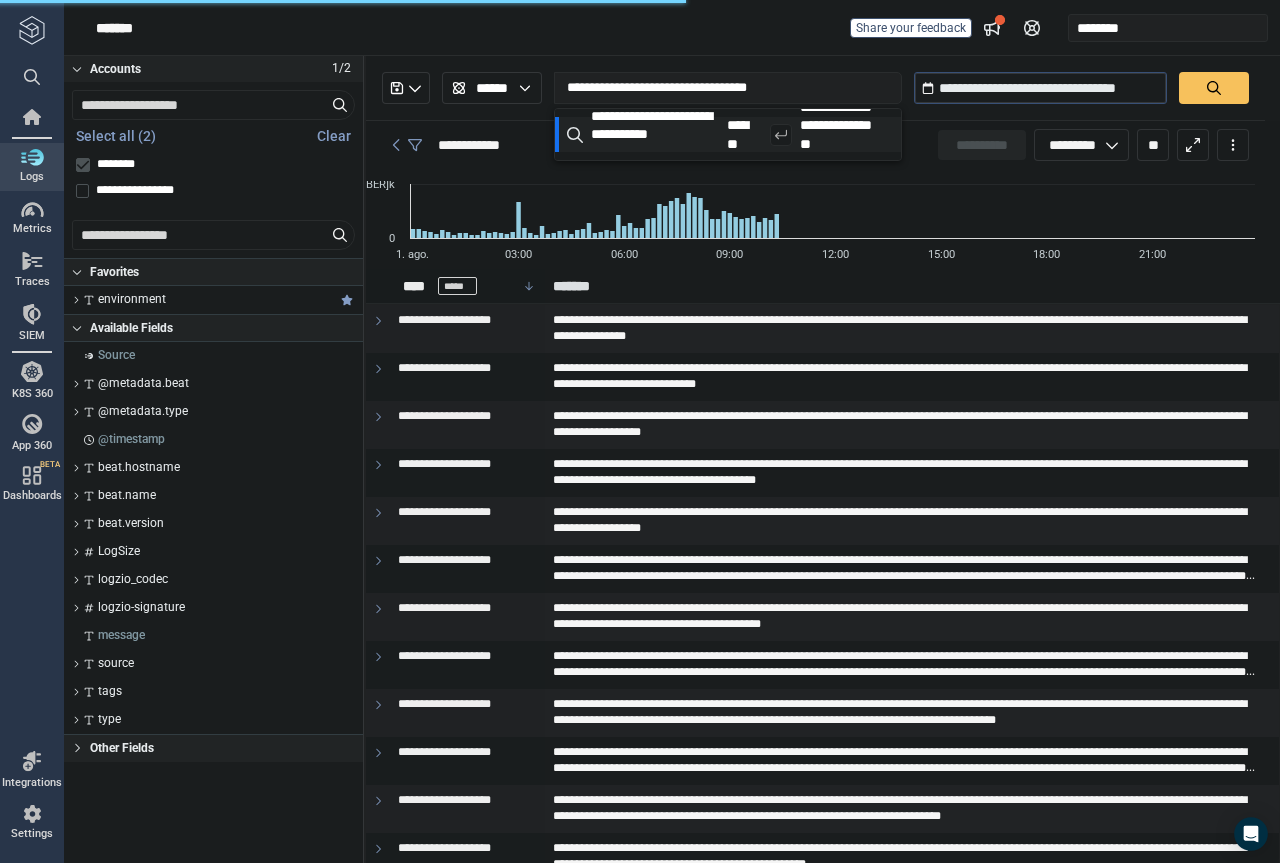 type 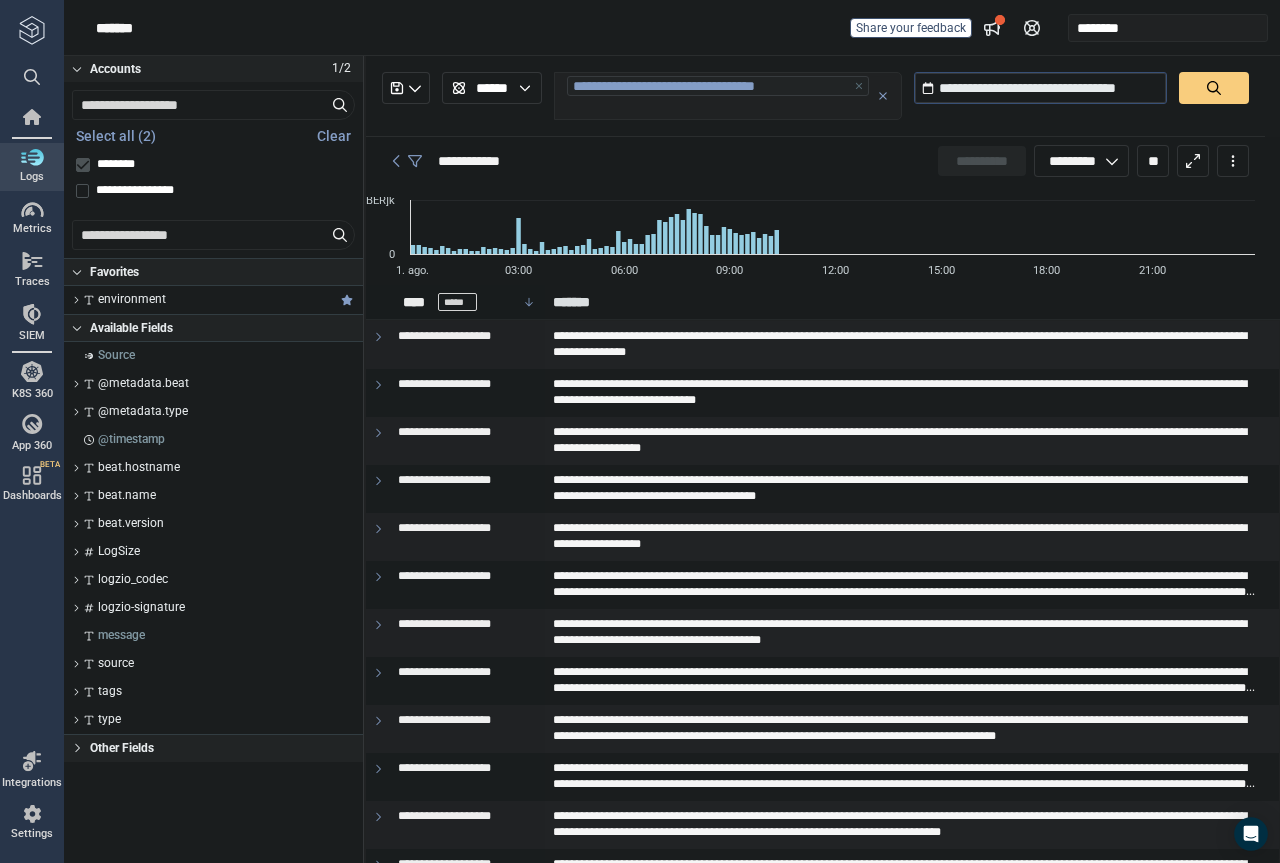 click at bounding box center [1214, 88] 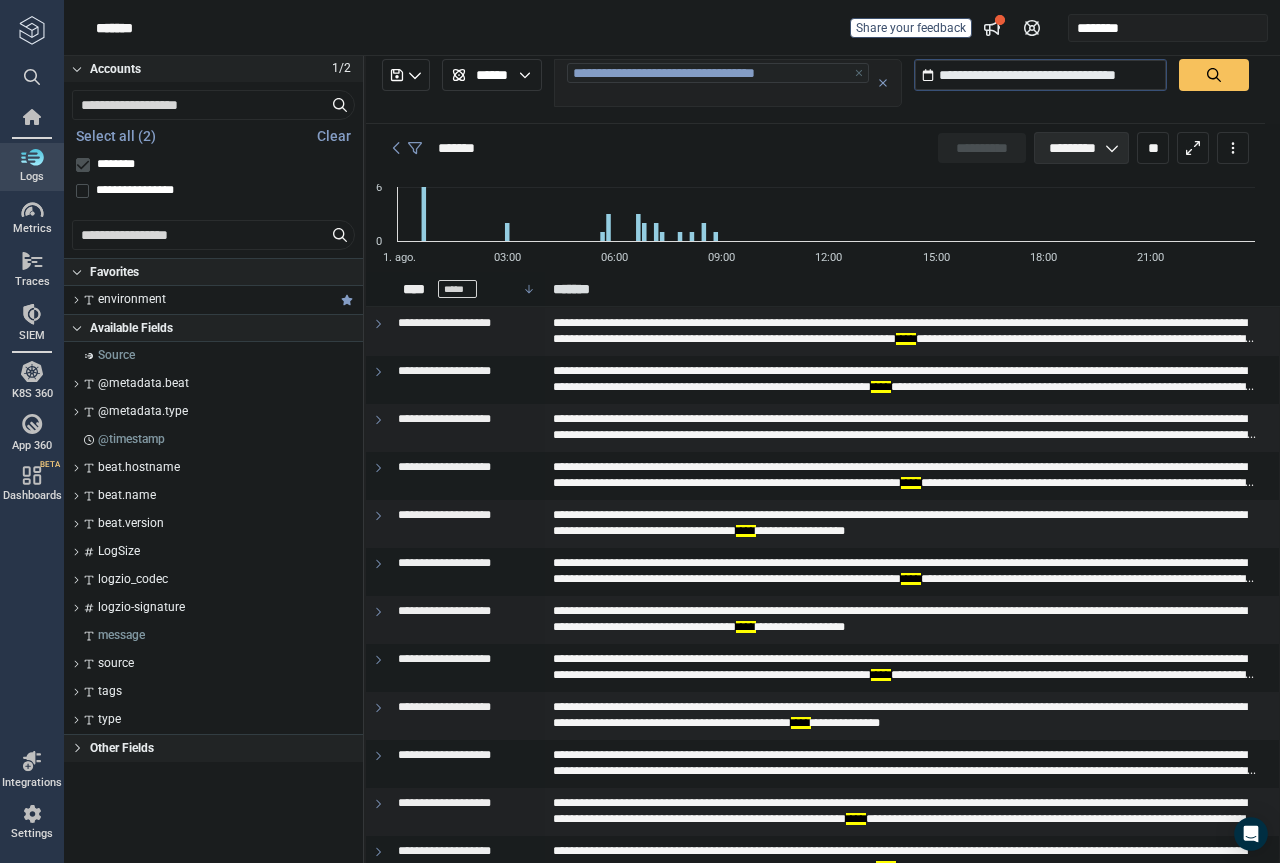 scroll, scrollTop: 0, scrollLeft: 0, axis: both 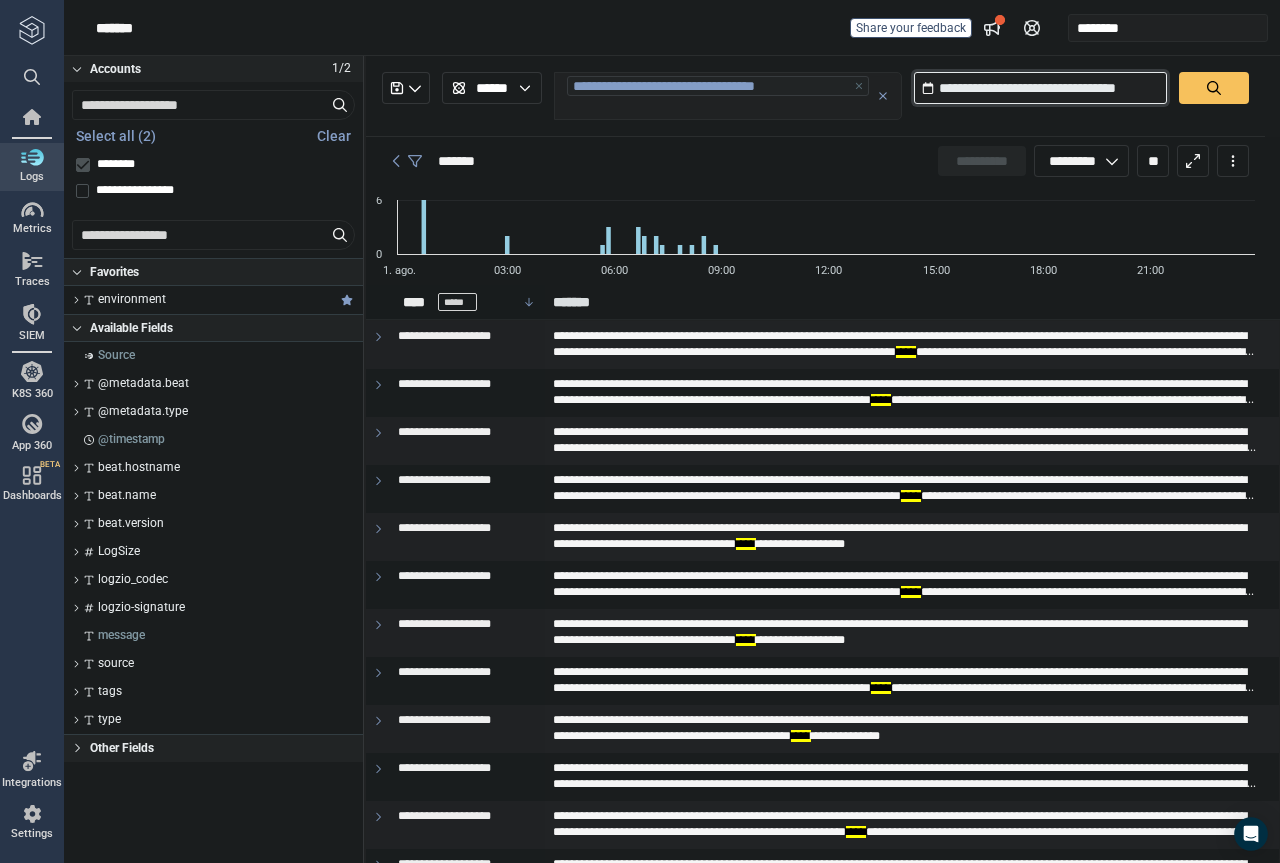 click on "**********" at bounding box center (1040, 88) 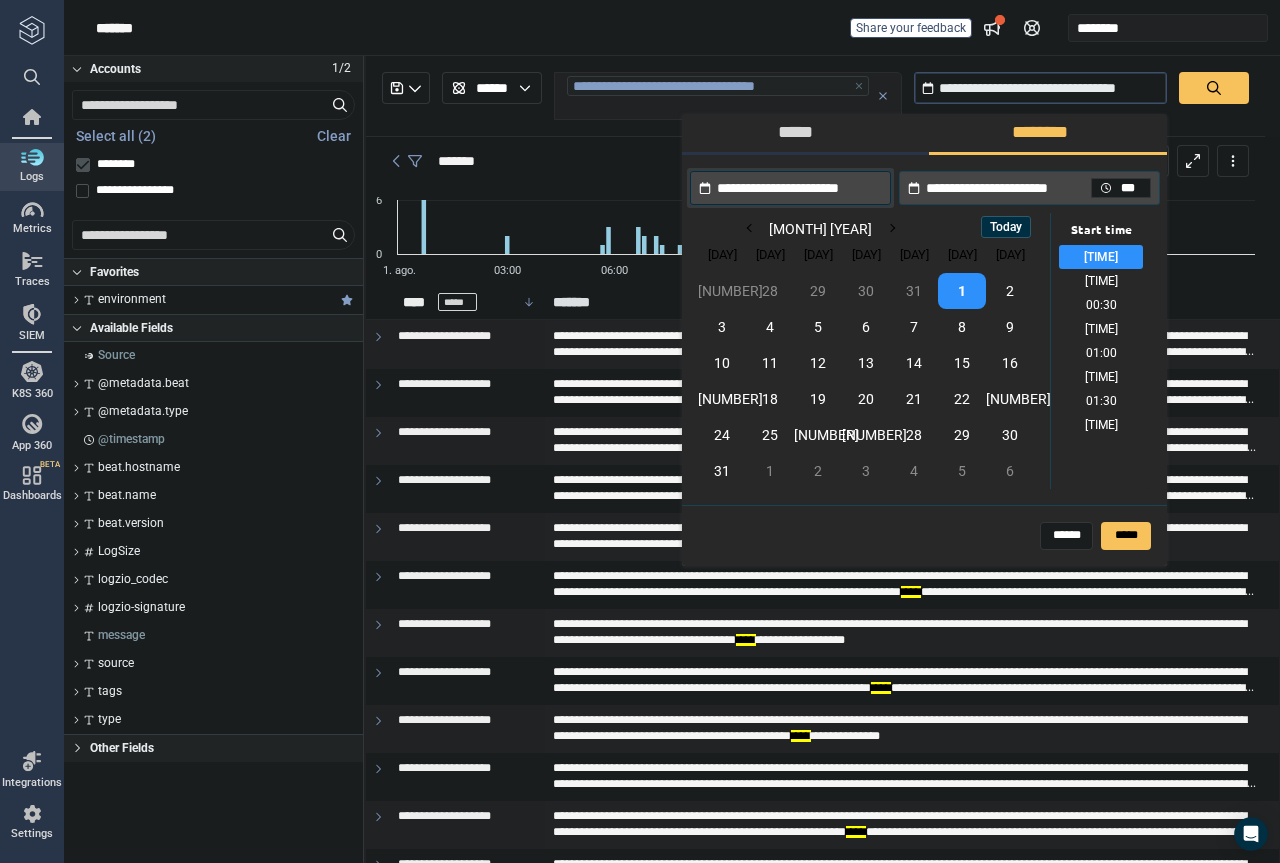 drag, startPoint x: 782, startPoint y: 143, endPoint x: 797, endPoint y: 143, distance: 15 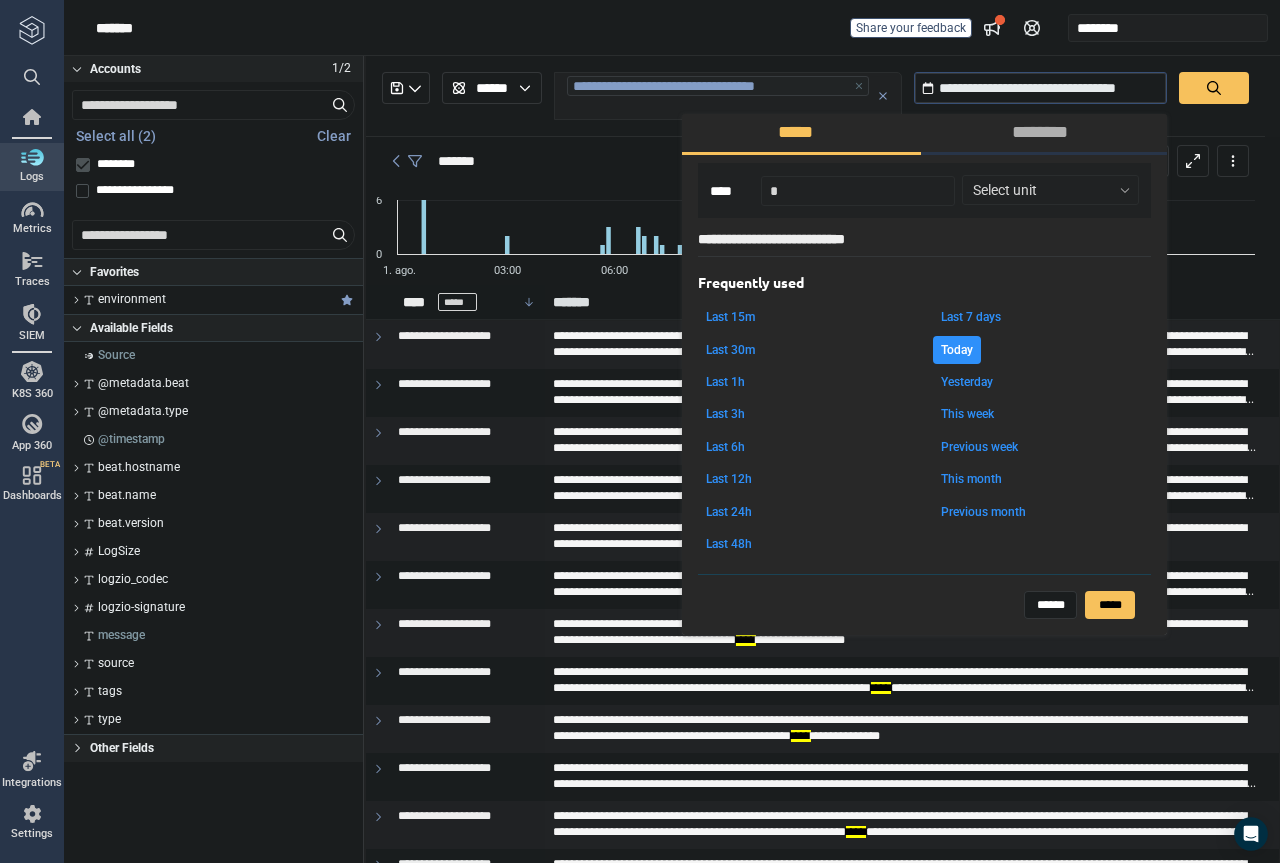 click on "This week" at bounding box center (967, 414) 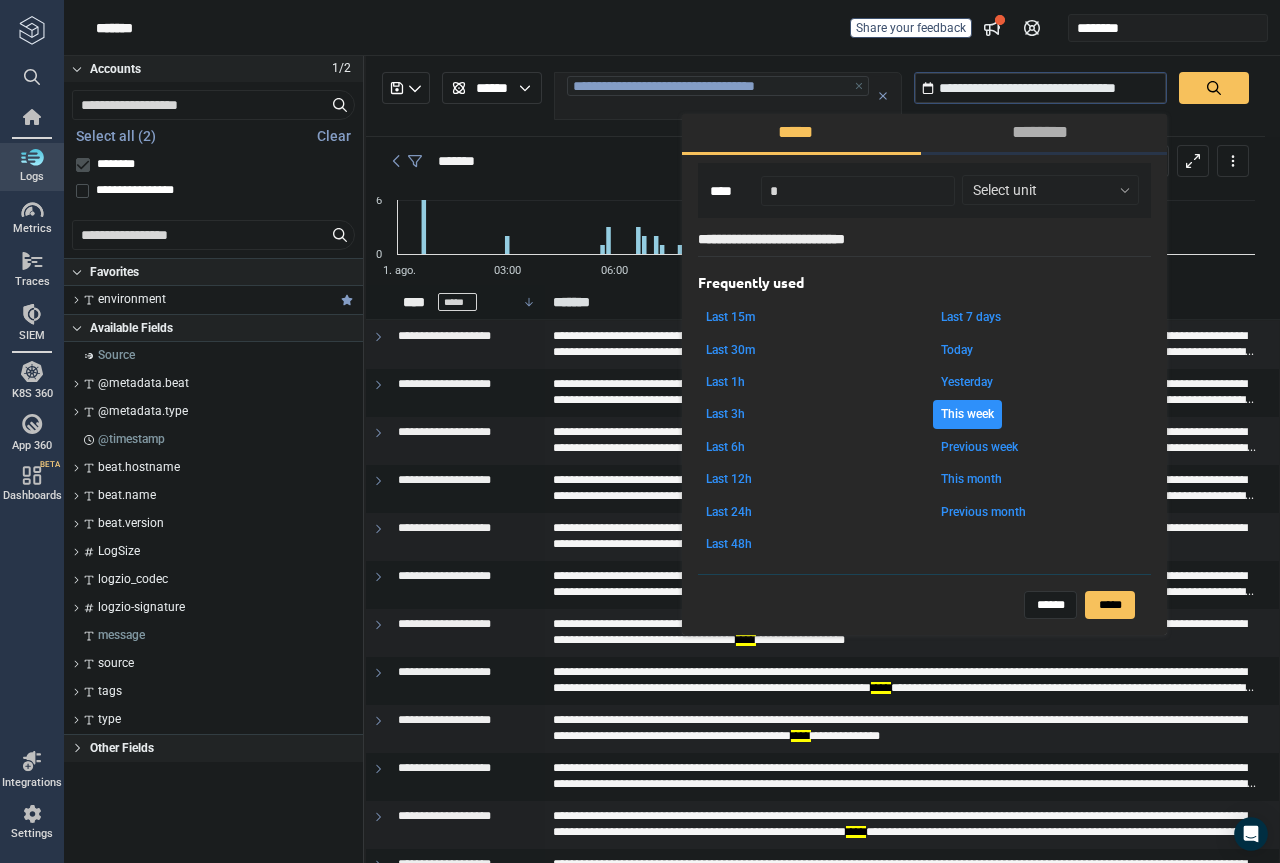 click on "Yesterday" at bounding box center [967, 382] 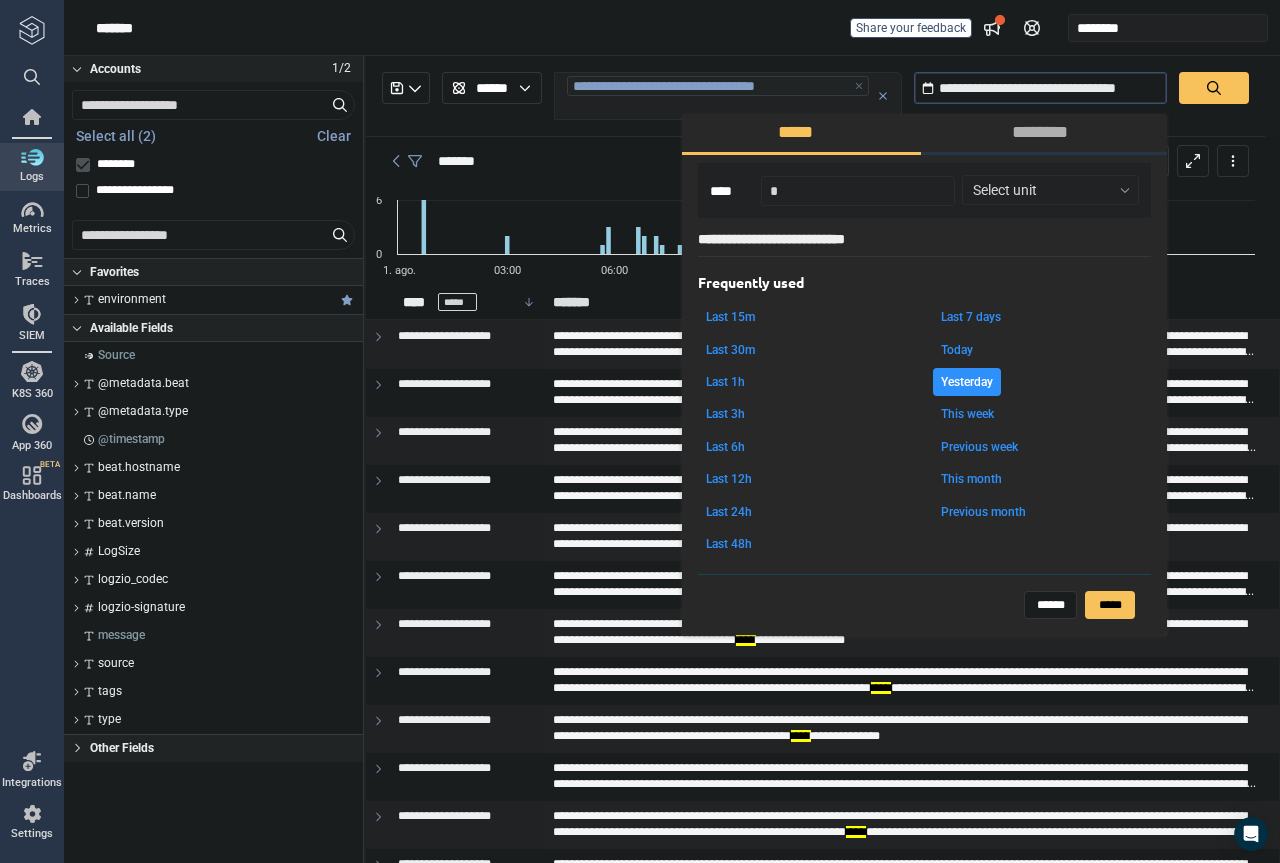 drag, startPoint x: 965, startPoint y: 405, endPoint x: 1080, endPoint y: 327, distance: 138.95683 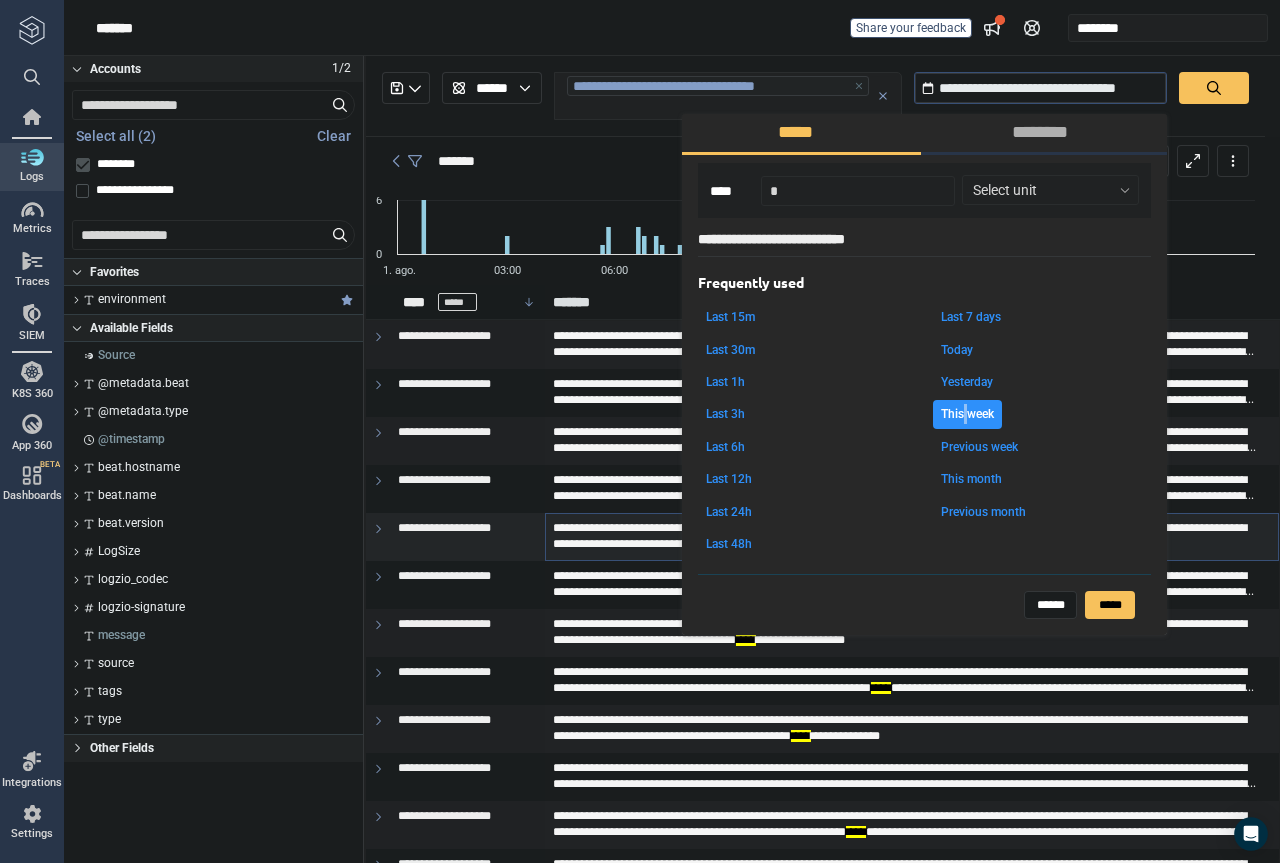 click on "*****" at bounding box center [1110, 606] 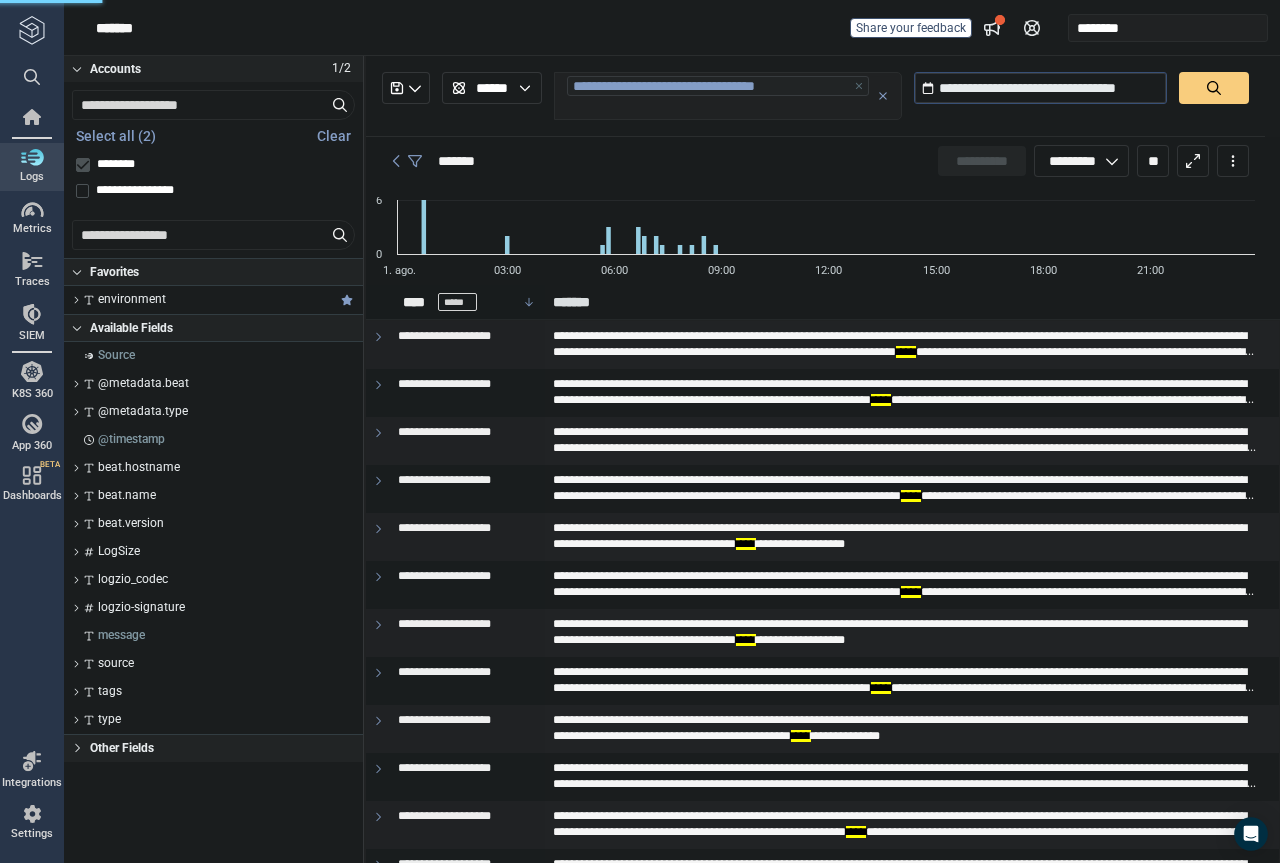 click at bounding box center (1214, 88) 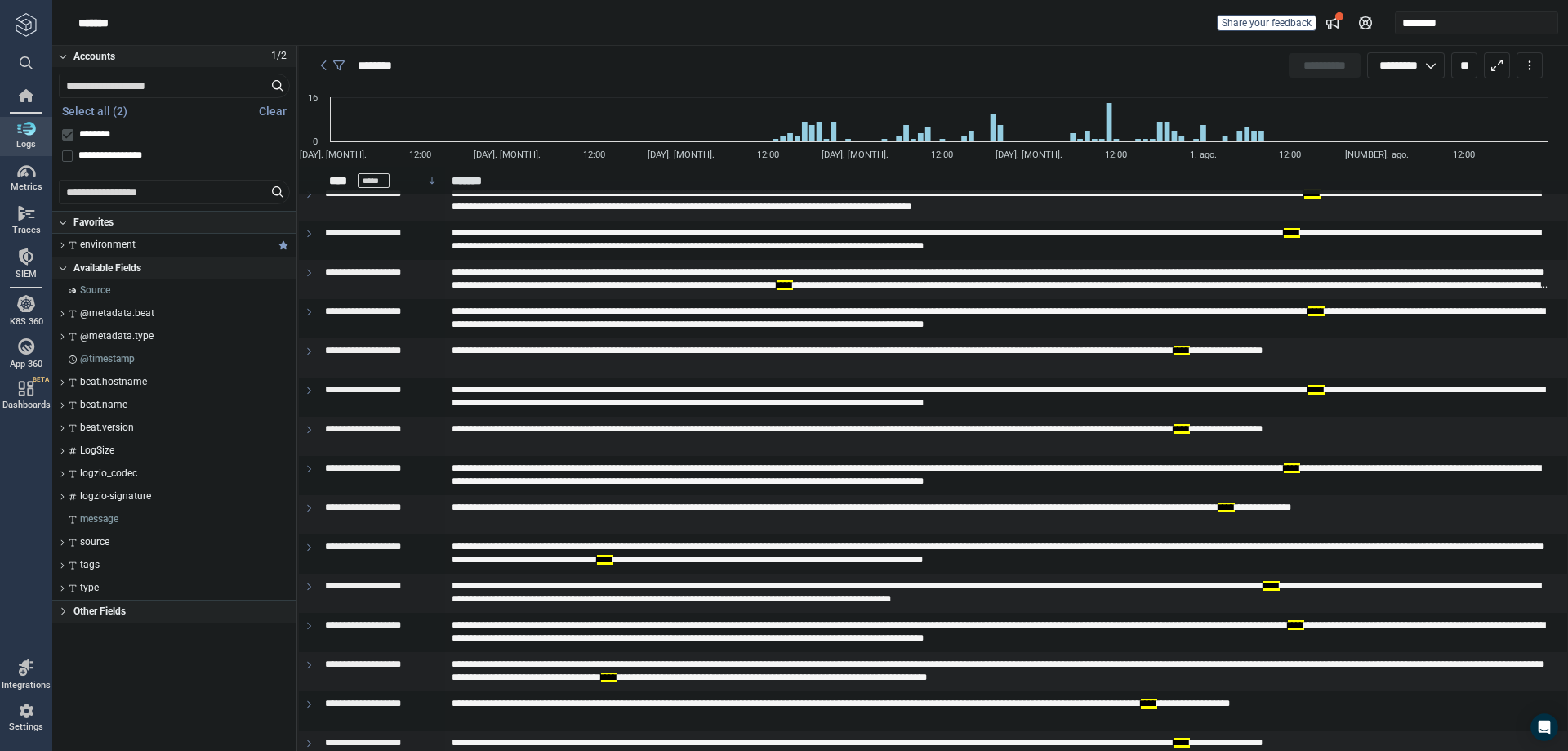 scroll, scrollTop: 0, scrollLeft: 0, axis: both 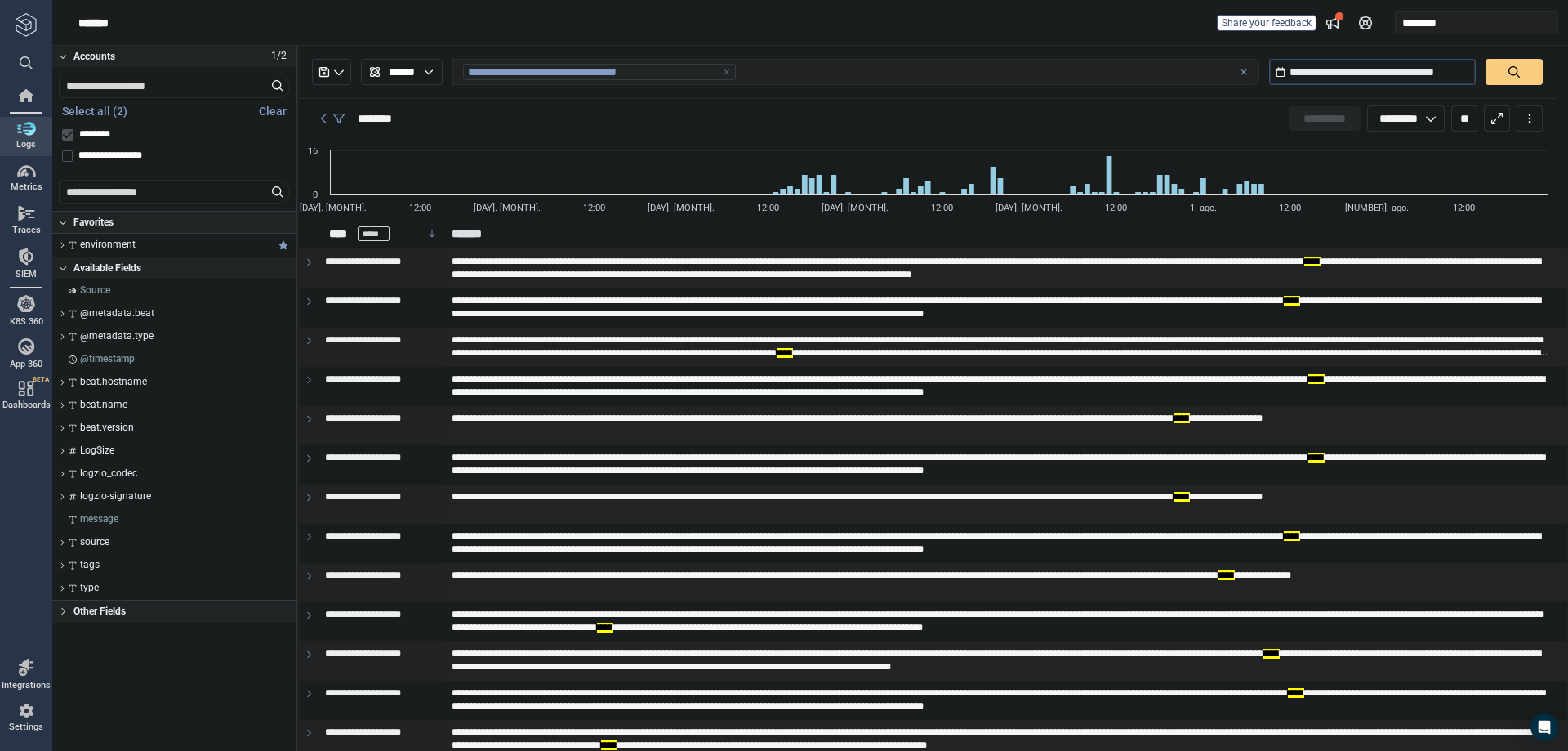 click at bounding box center [1514, 72] 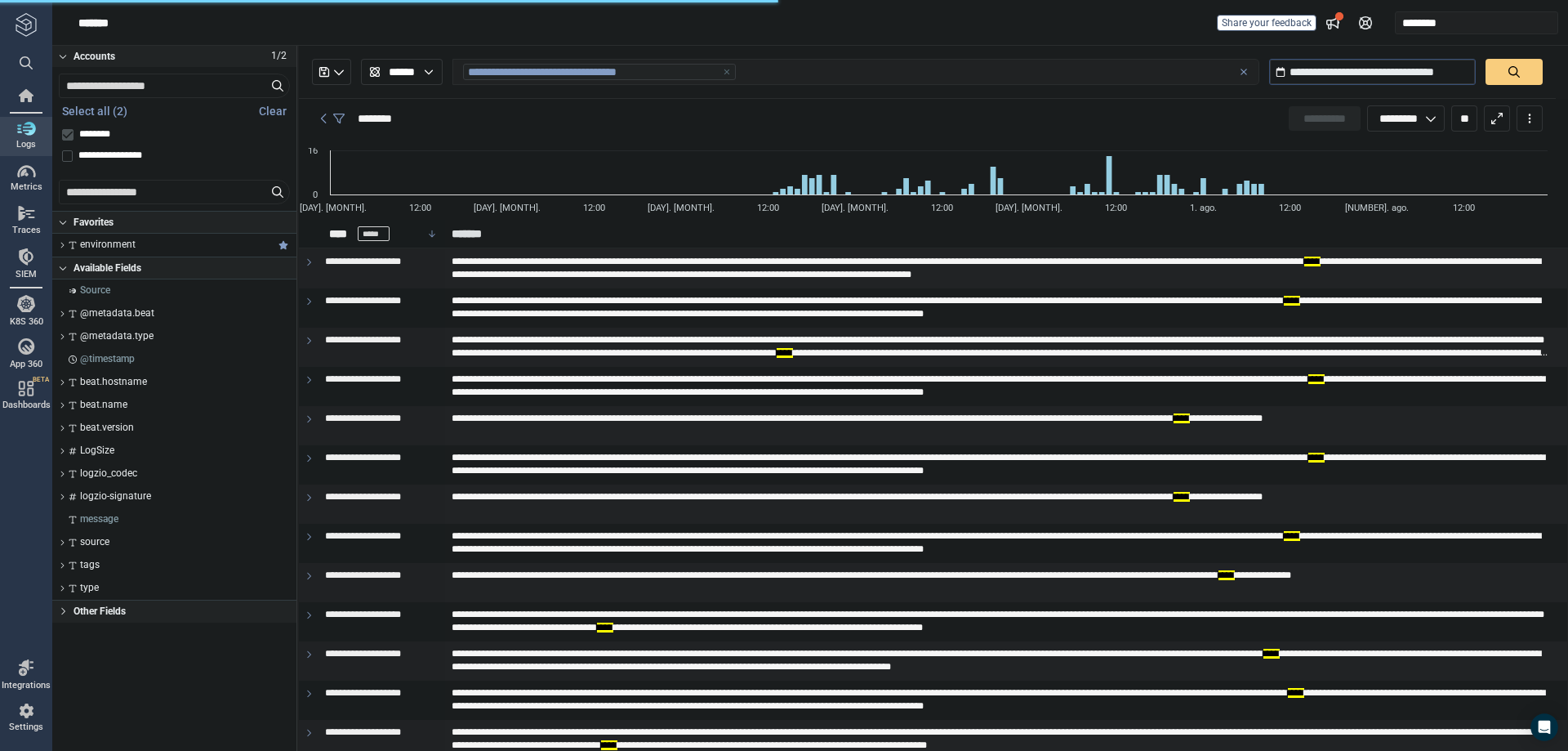 type on "*" 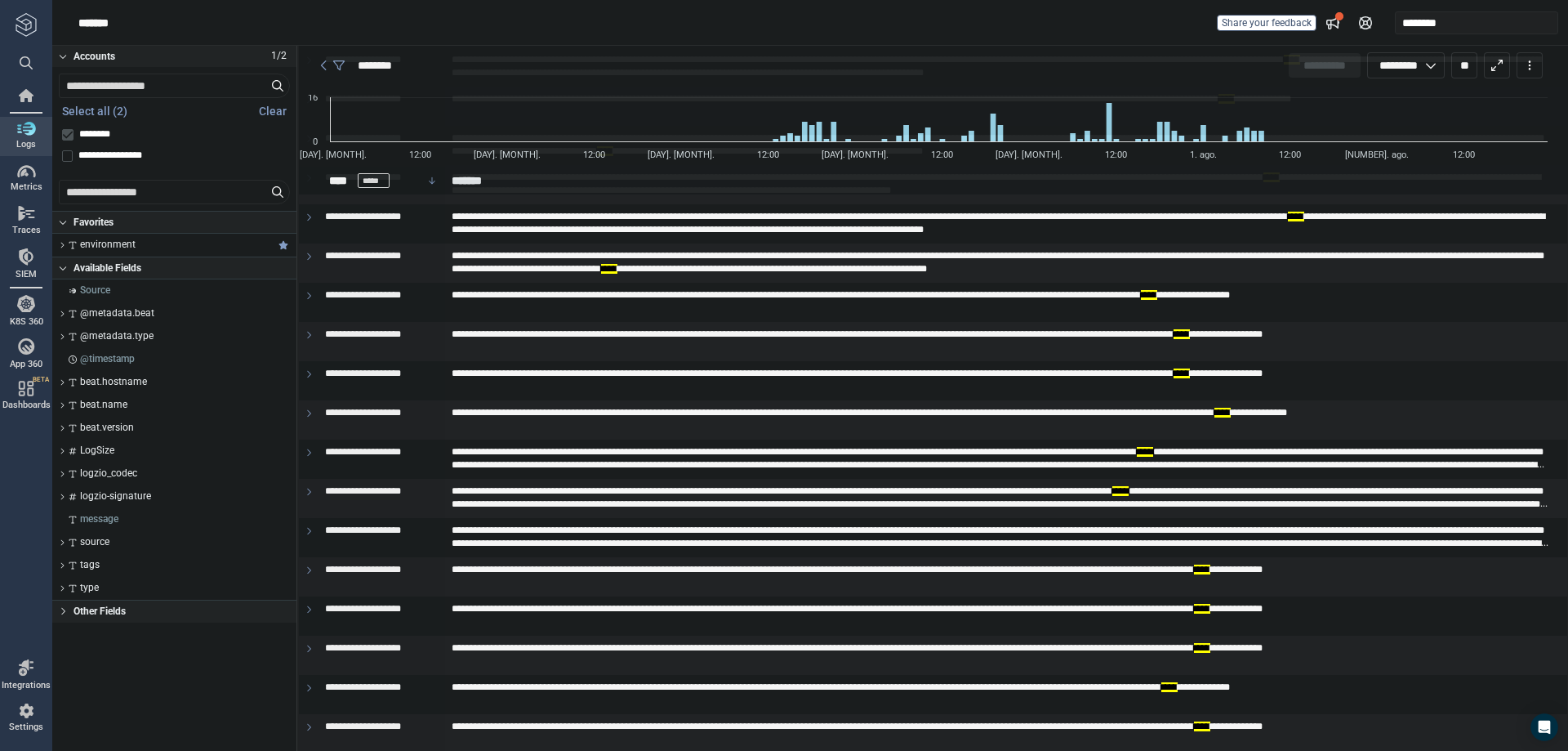 scroll, scrollTop: 0, scrollLeft: 0, axis: both 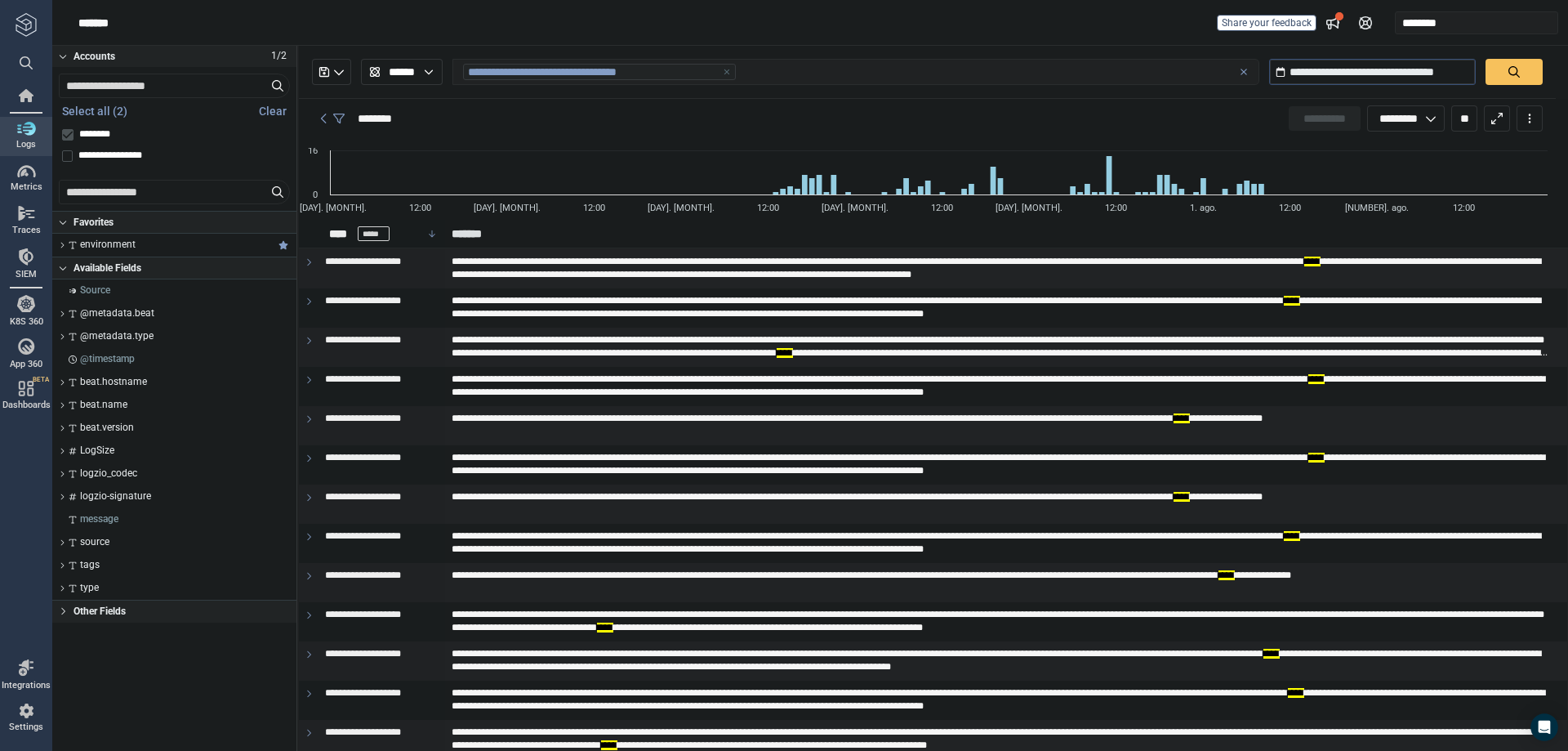 click on "**********" at bounding box center (927, 72) 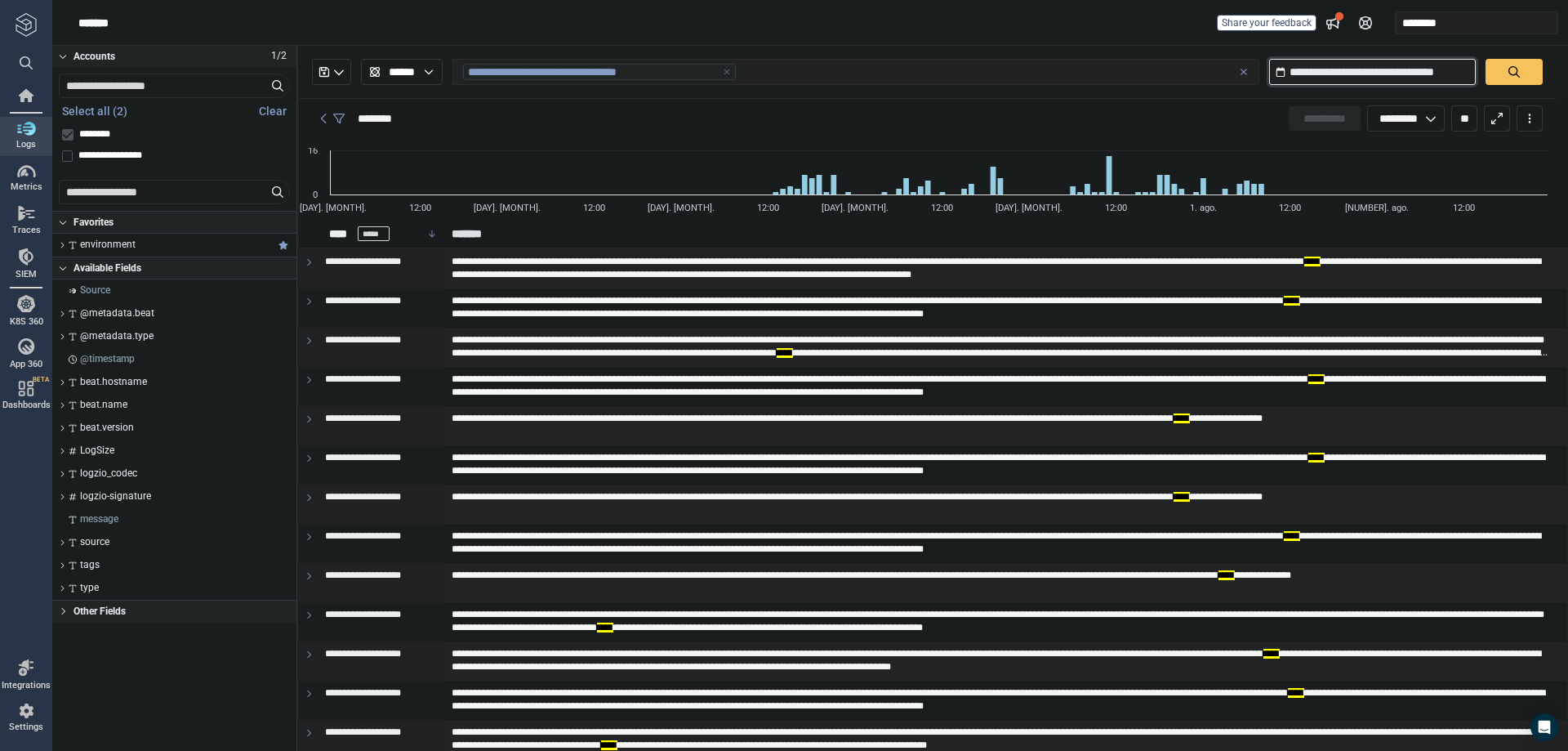 click on "**********" at bounding box center [1372, 72] 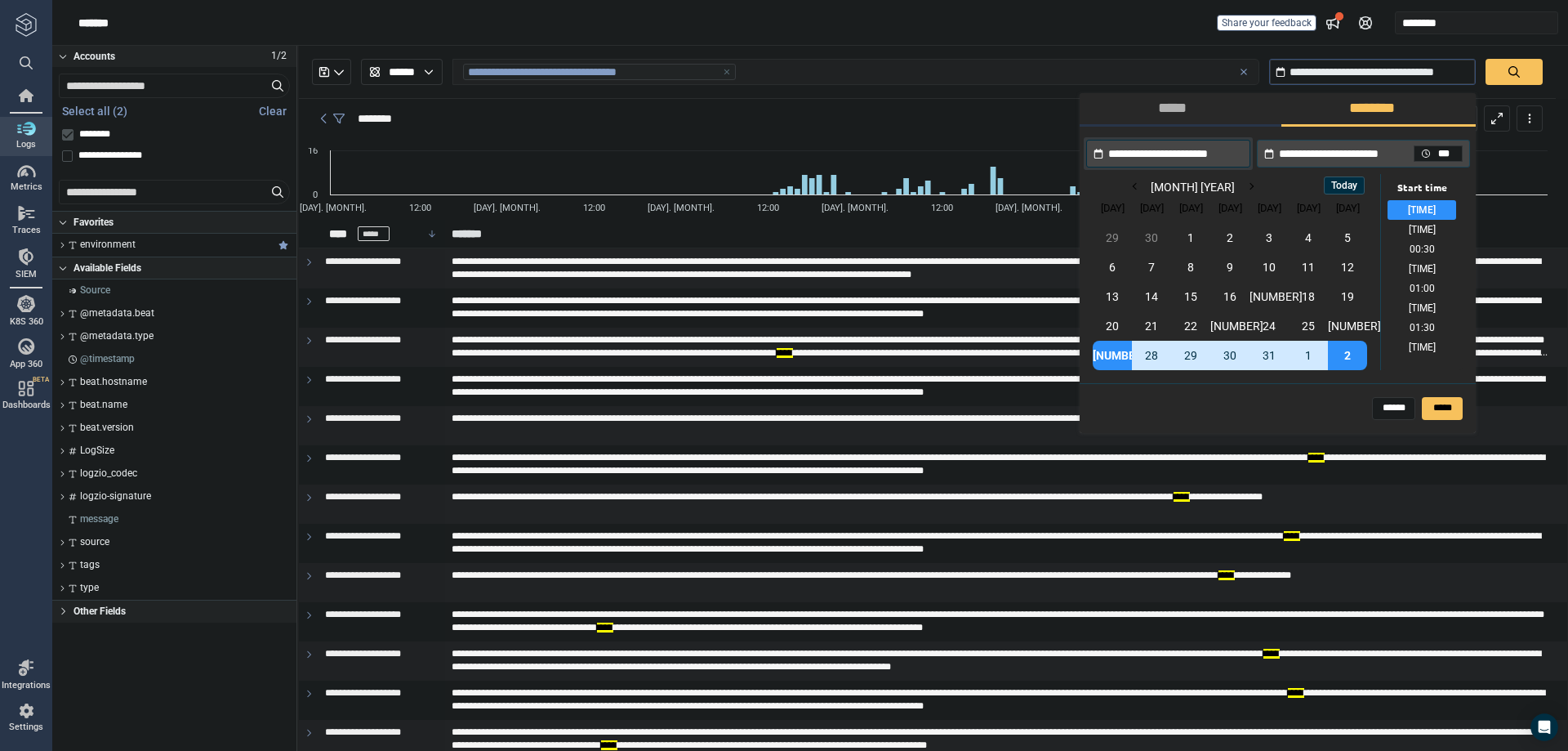 click on "**********" at bounding box center (1175, 154) 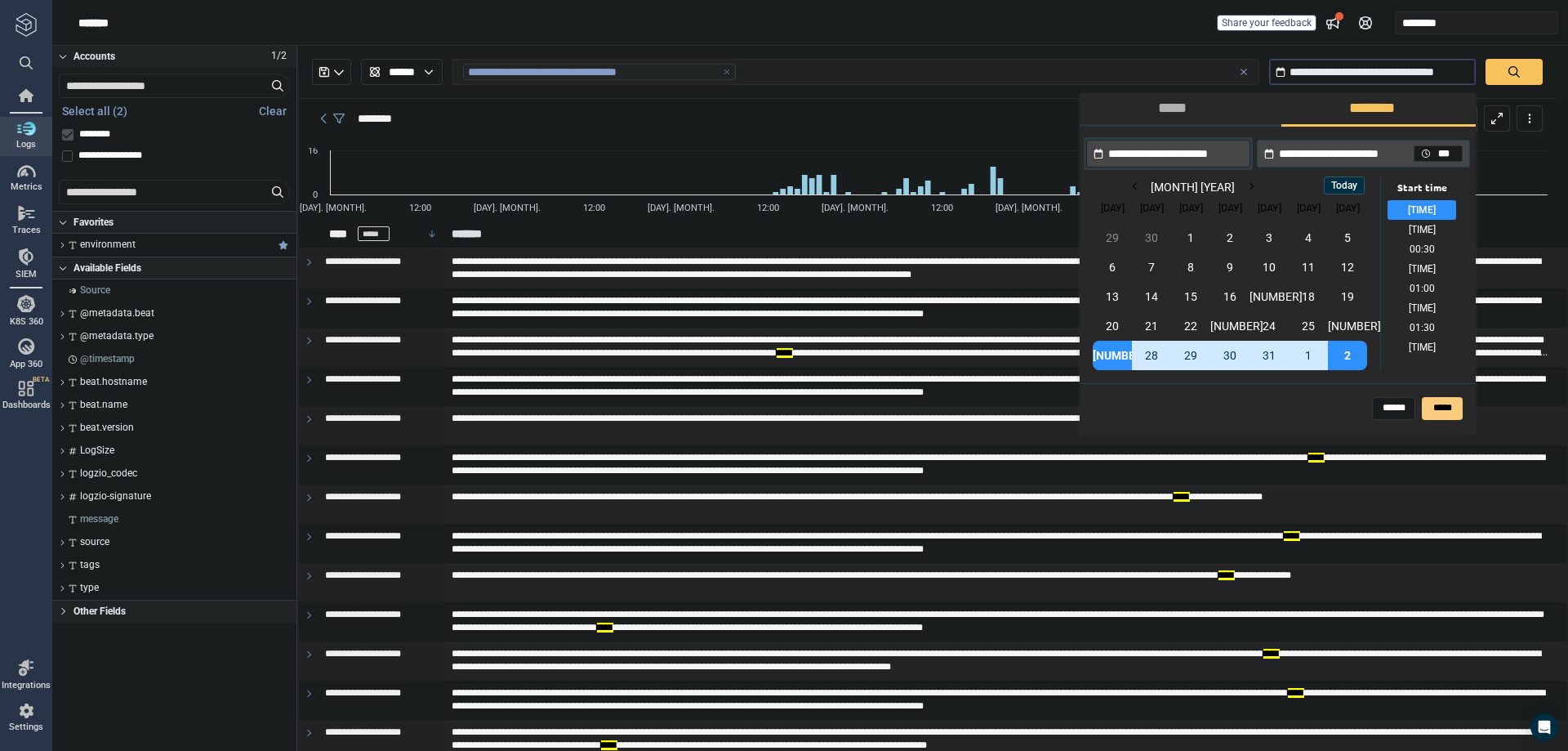 type on "**********" 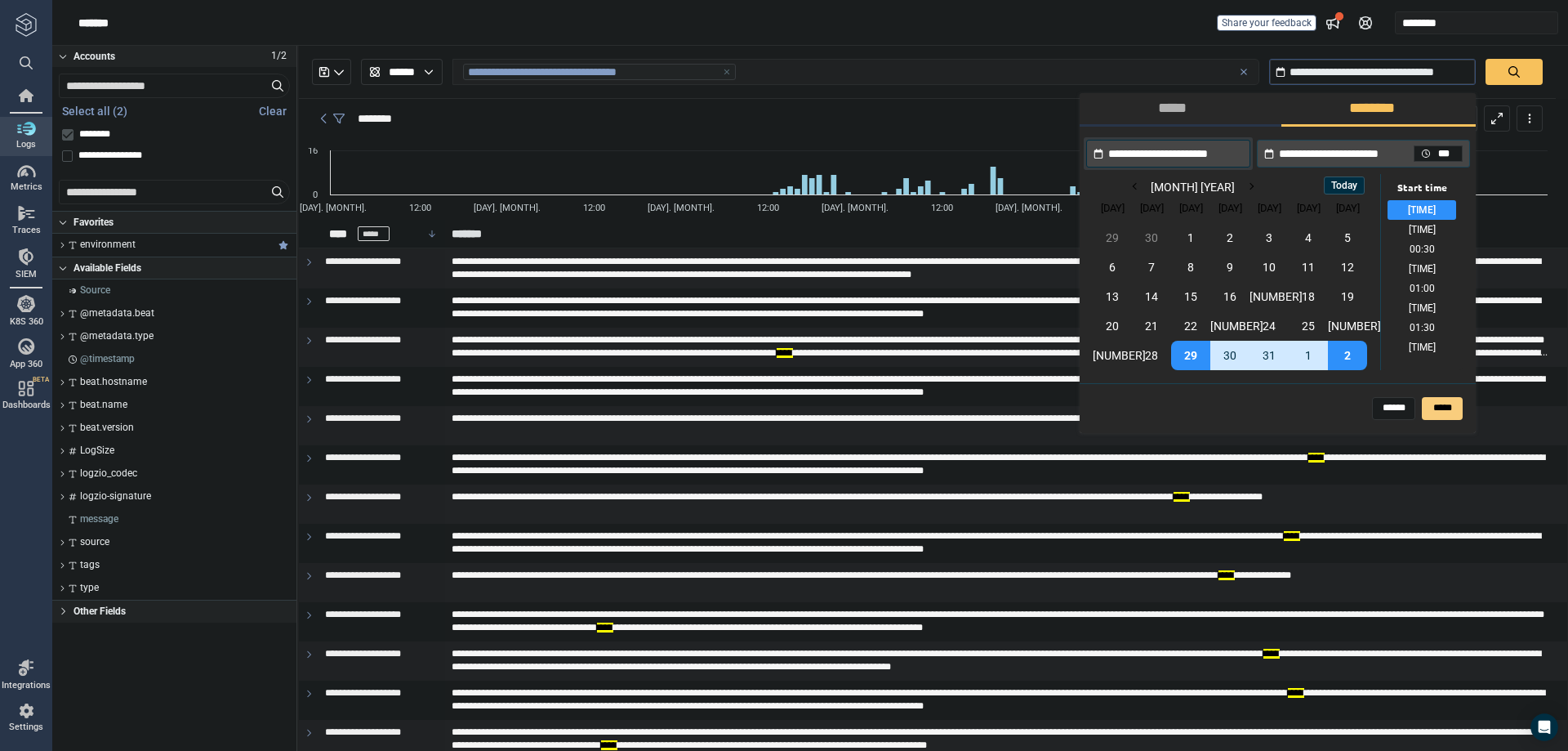 click on "*****" at bounding box center [1442, 409] 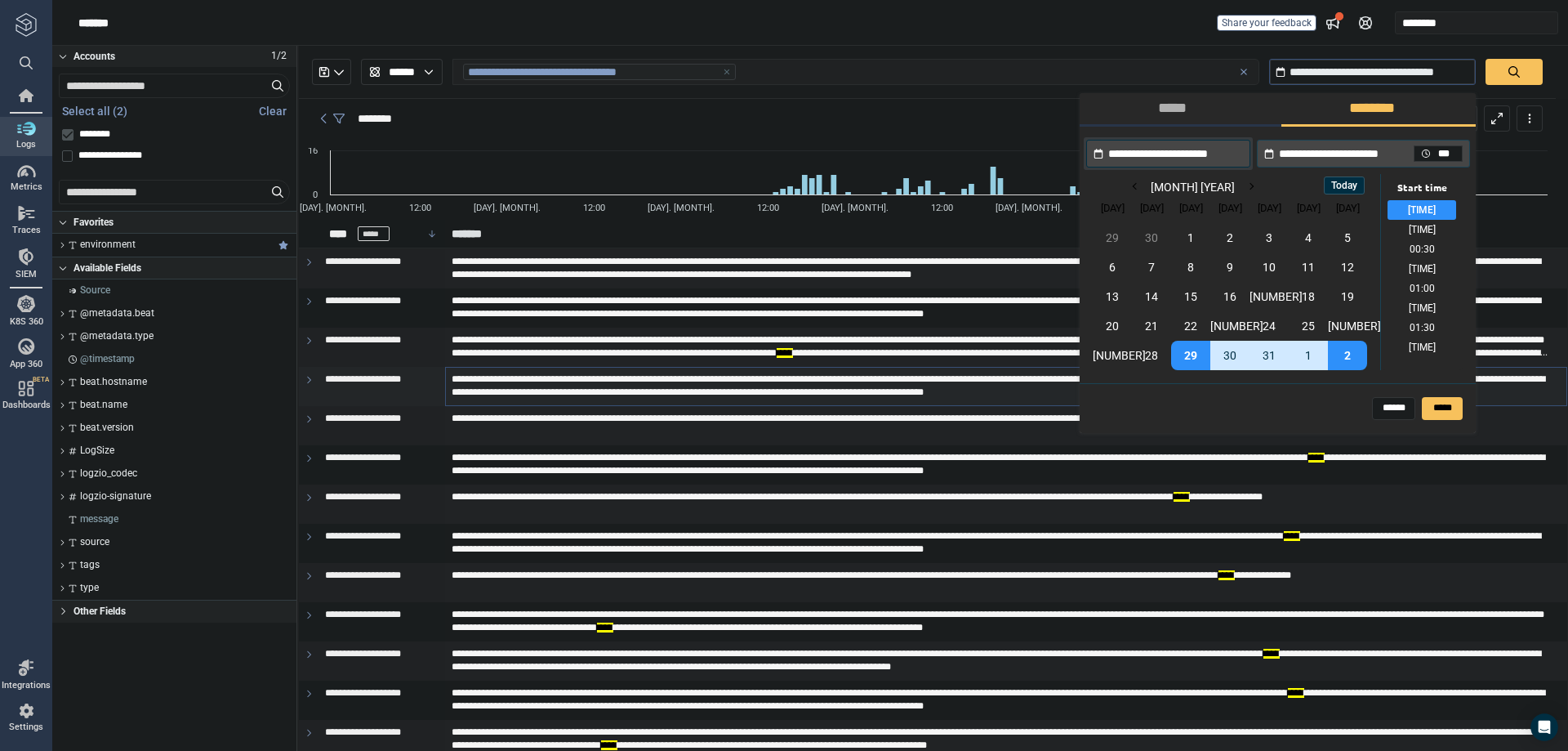 type on "*" 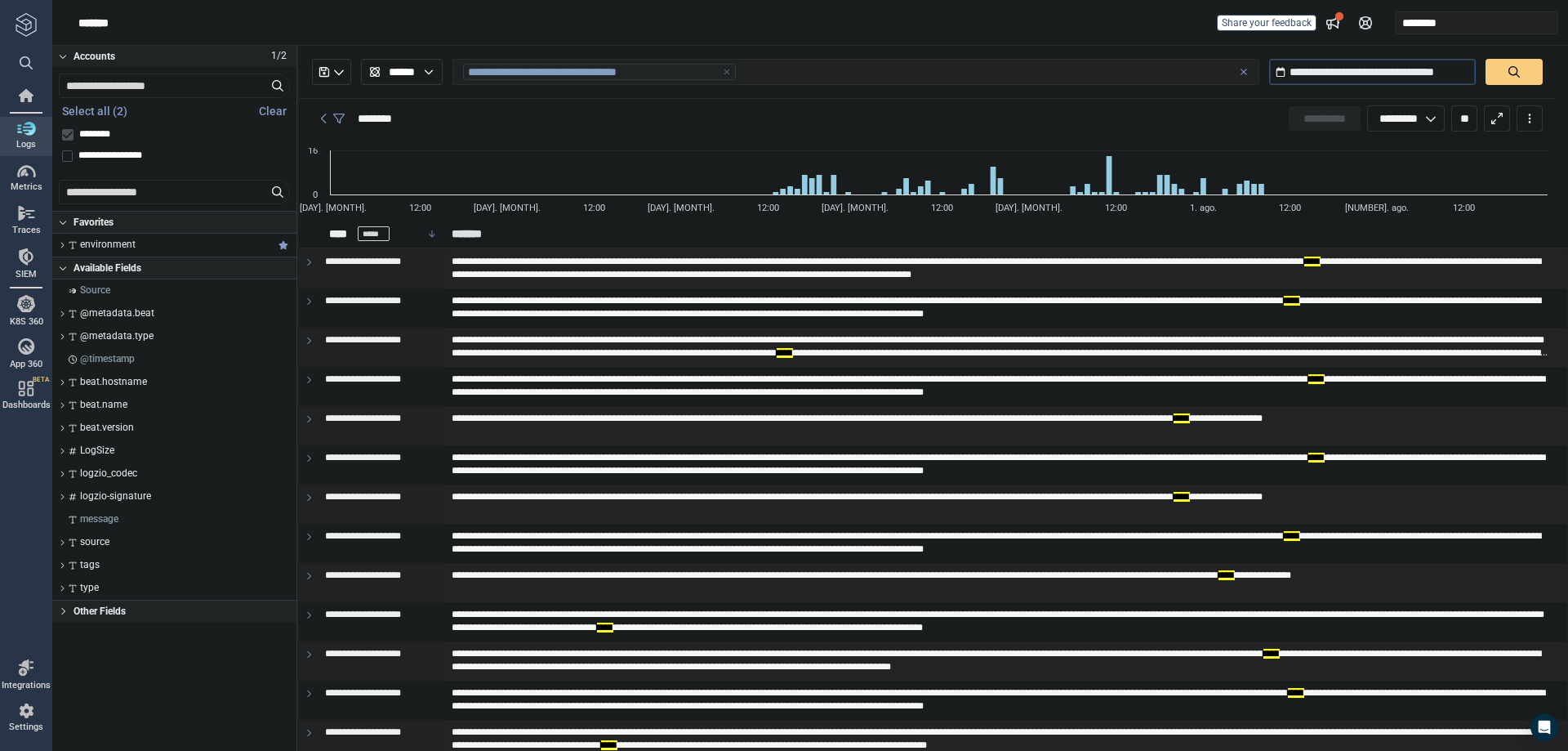 click 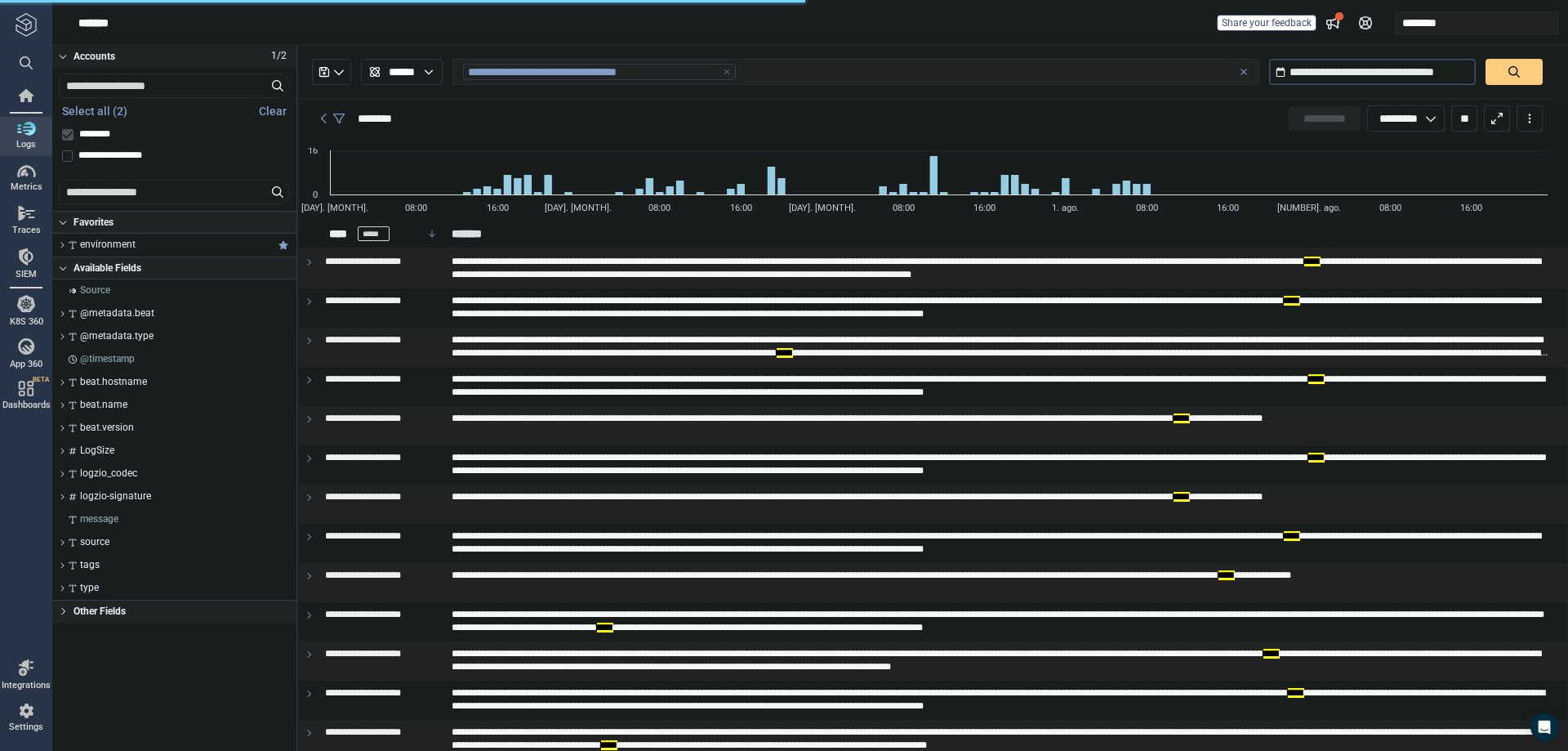 type on "*" 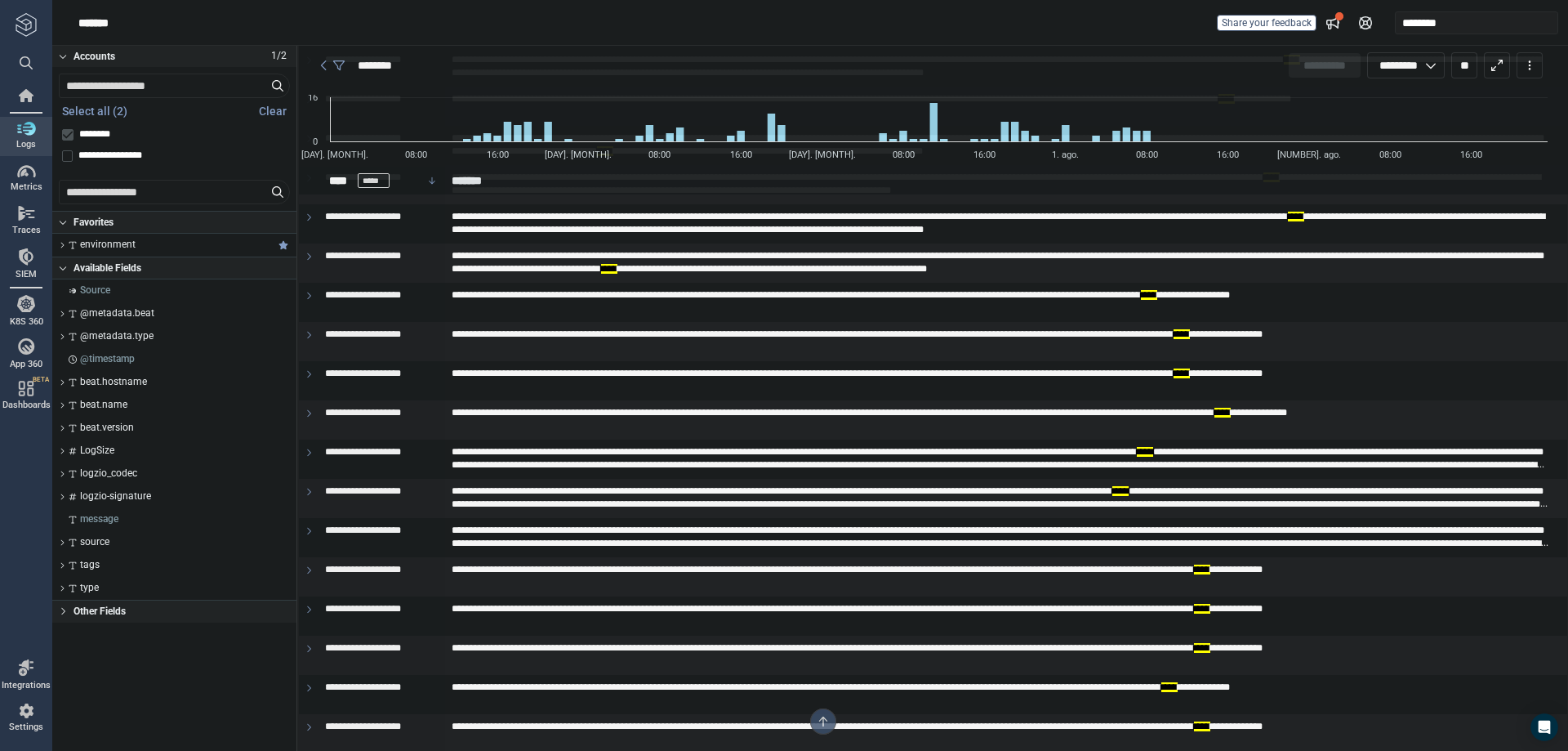 scroll, scrollTop: 0, scrollLeft: 0, axis: both 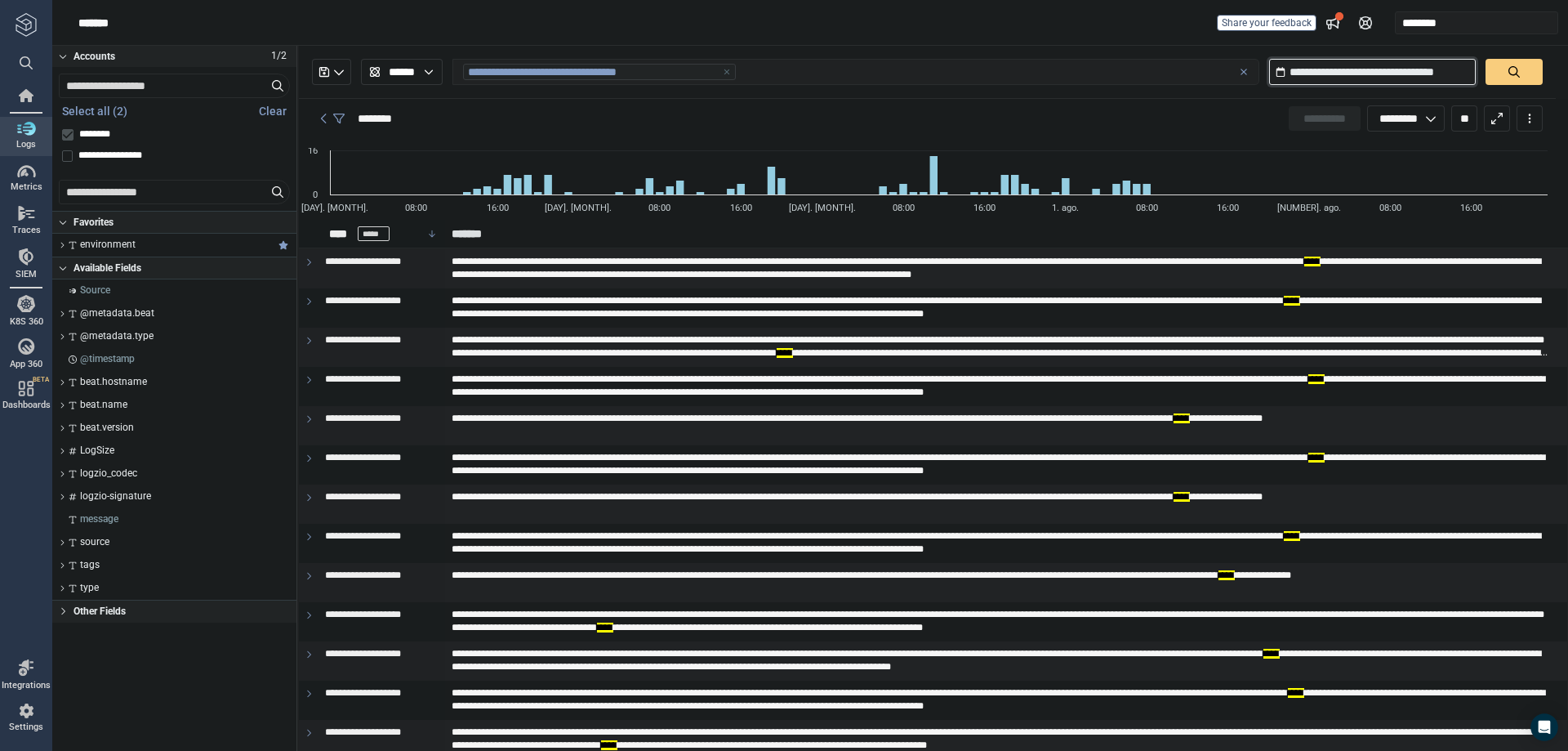 click on "**********" at bounding box center [1372, 72] 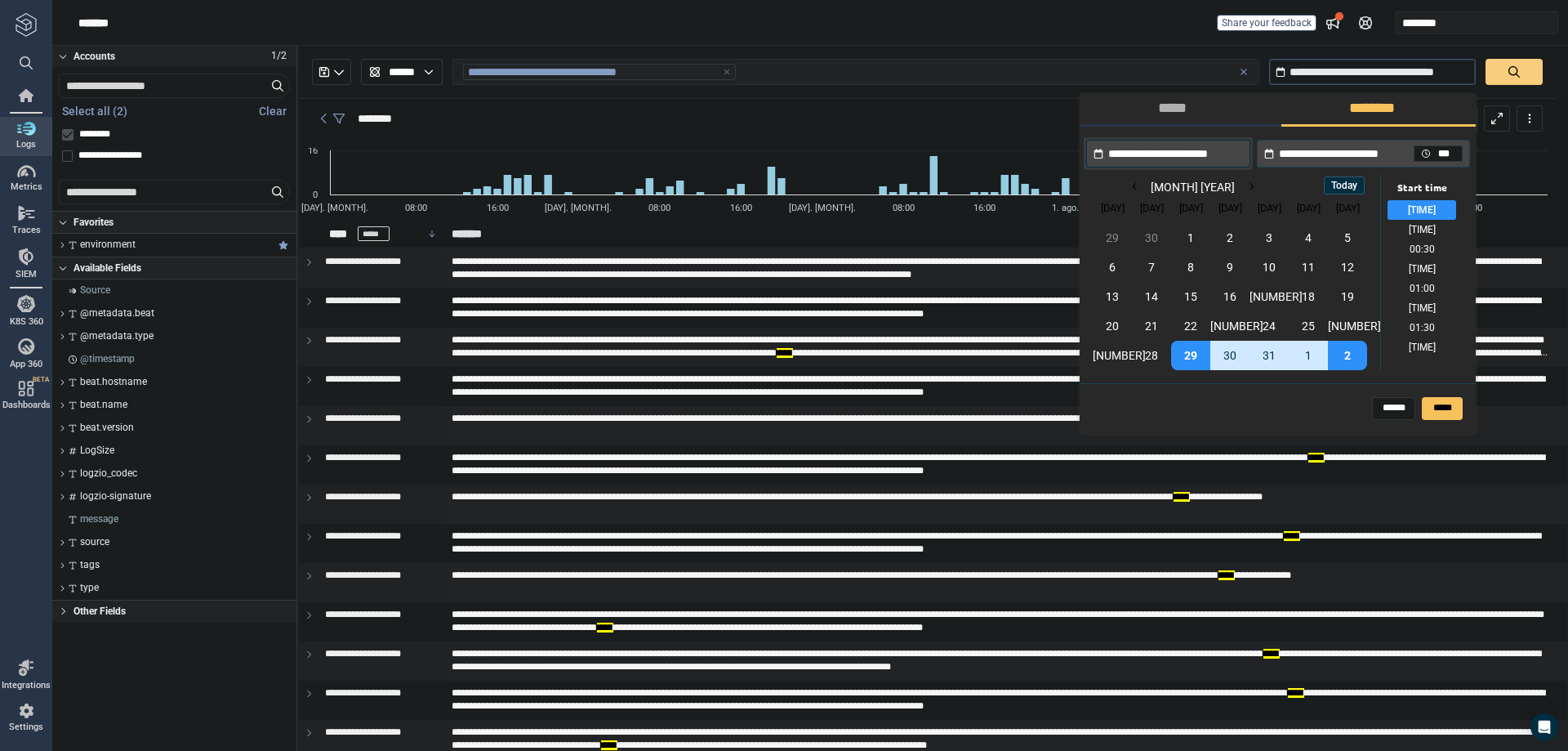 click on "**********" at bounding box center [1175, 154] 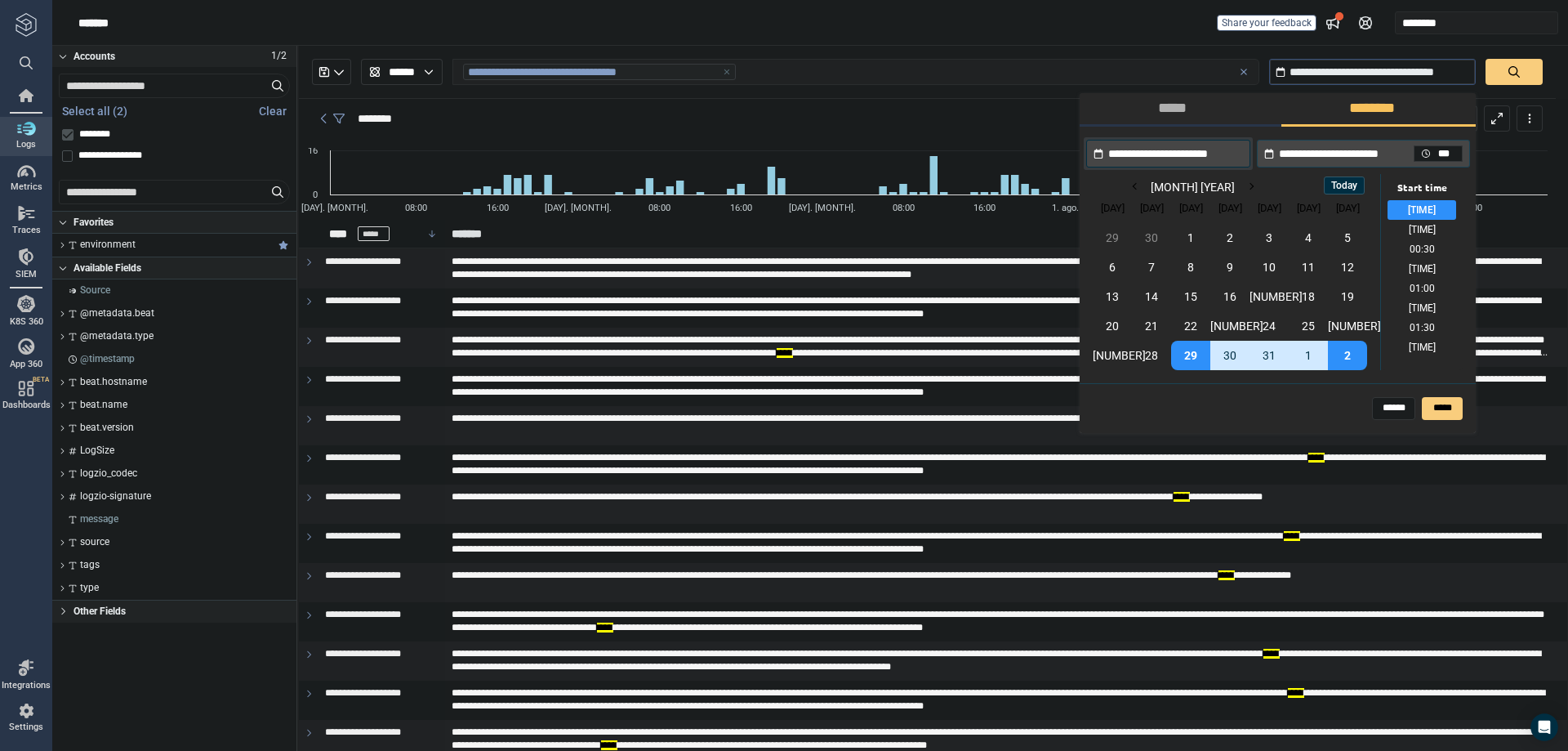 type on "**********" 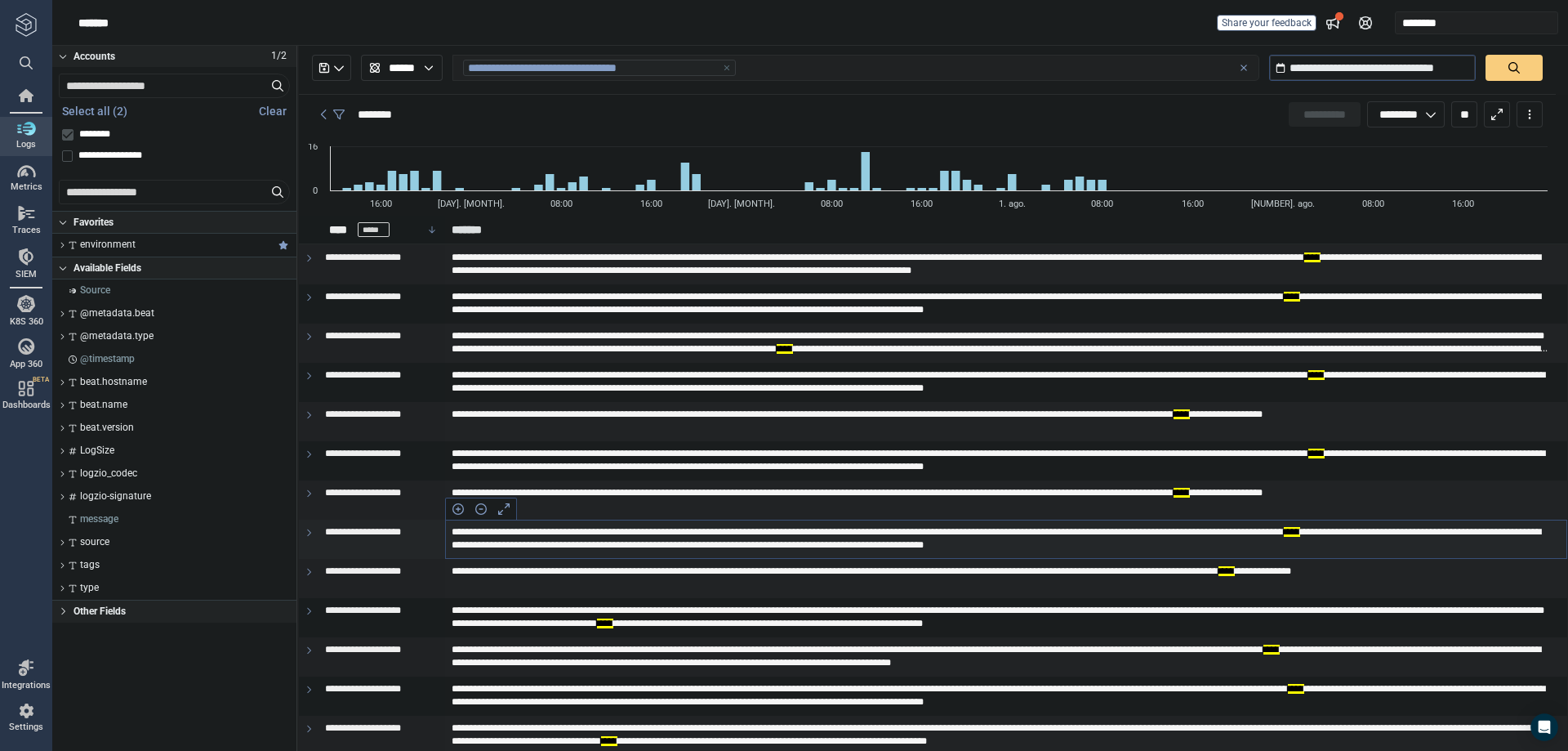 scroll, scrollTop: 0, scrollLeft: 0, axis: both 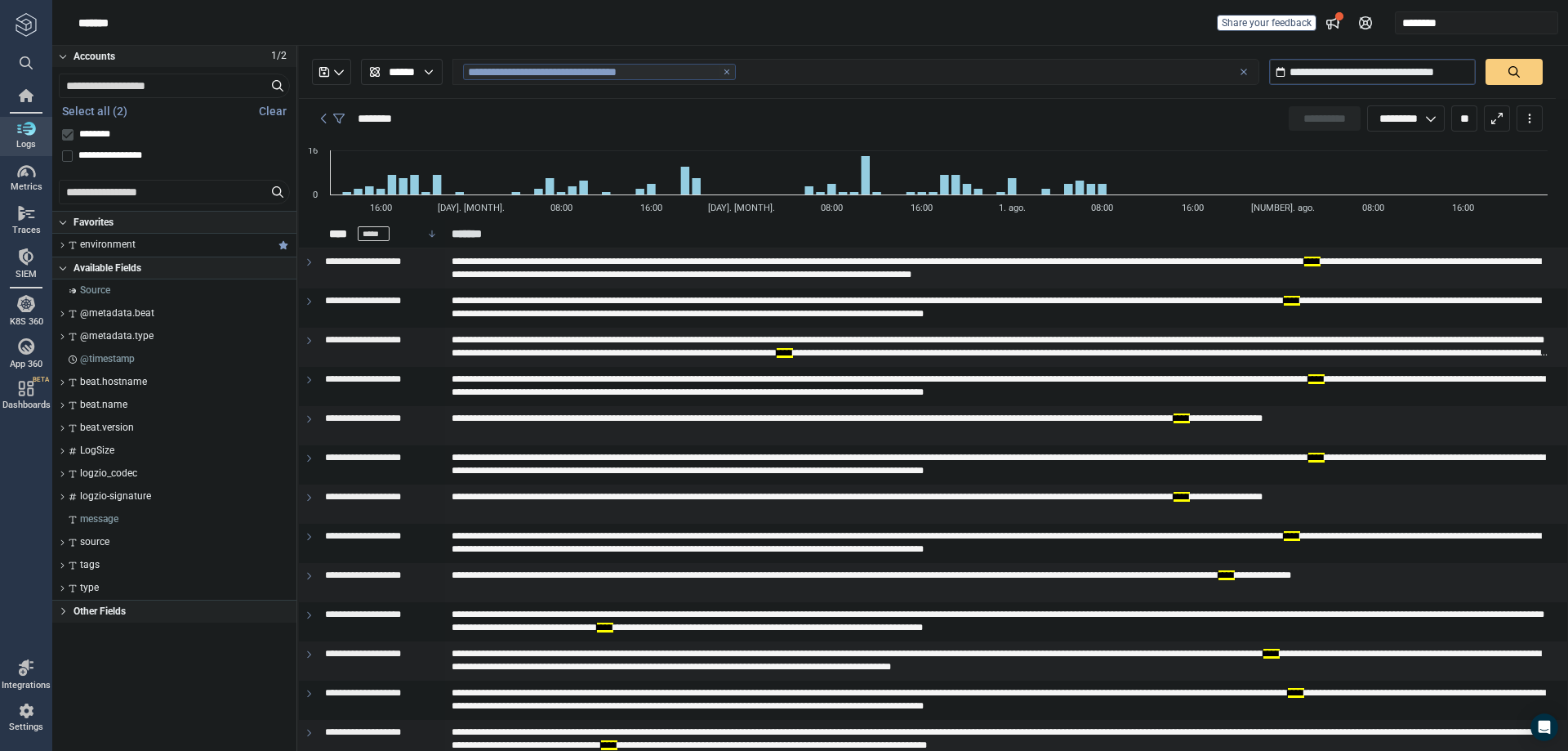 click at bounding box center (727, 72) 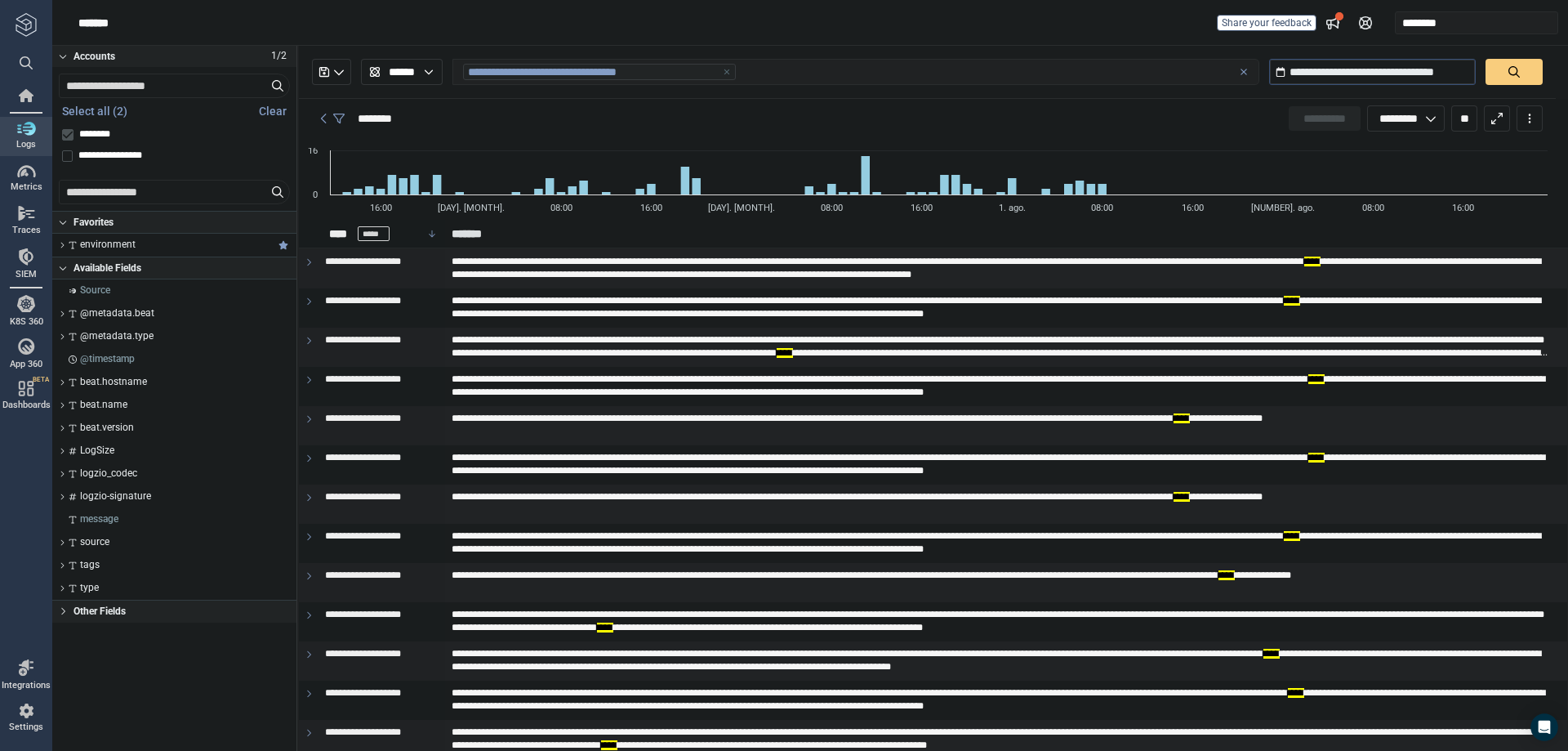 type on "*" 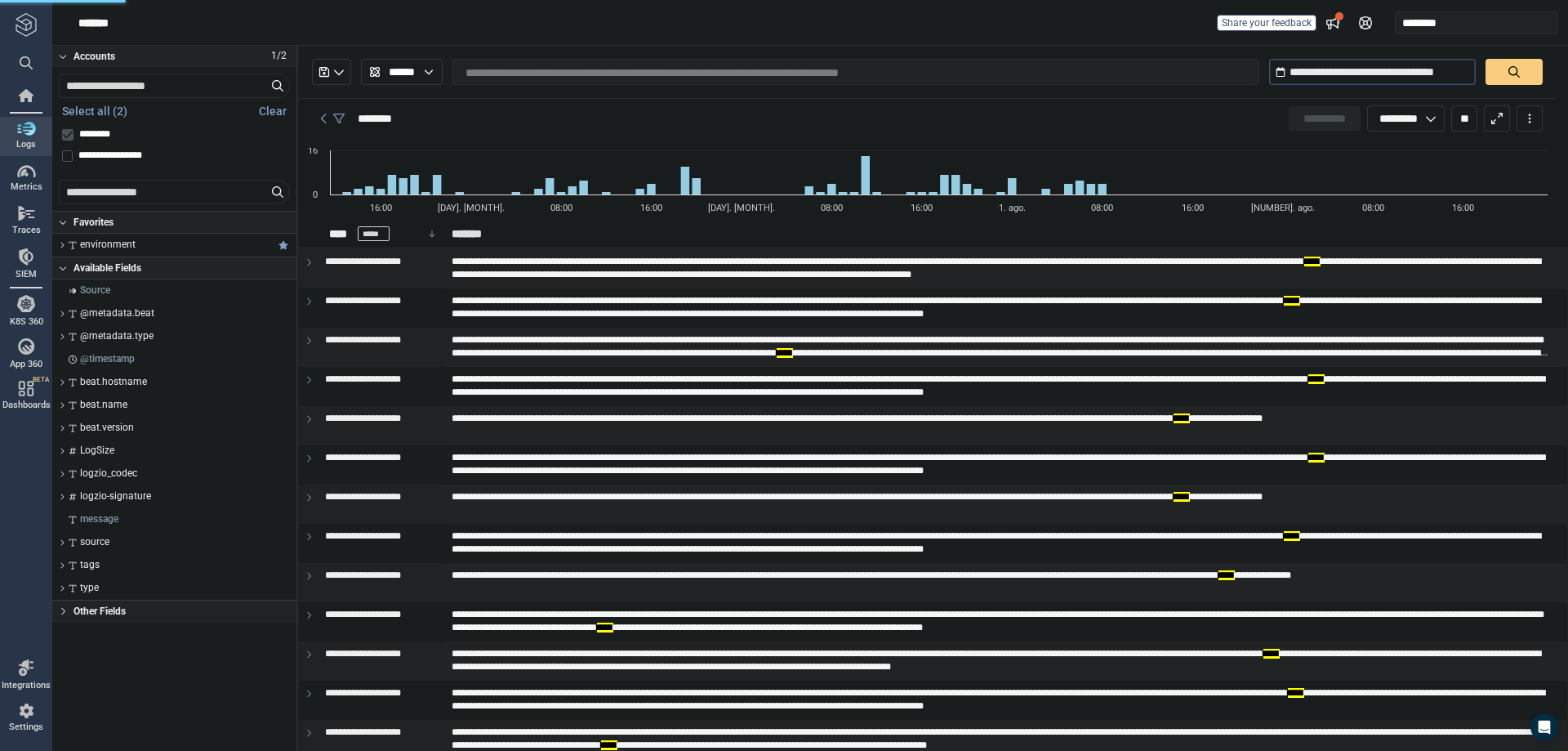 click at bounding box center (848, 72) 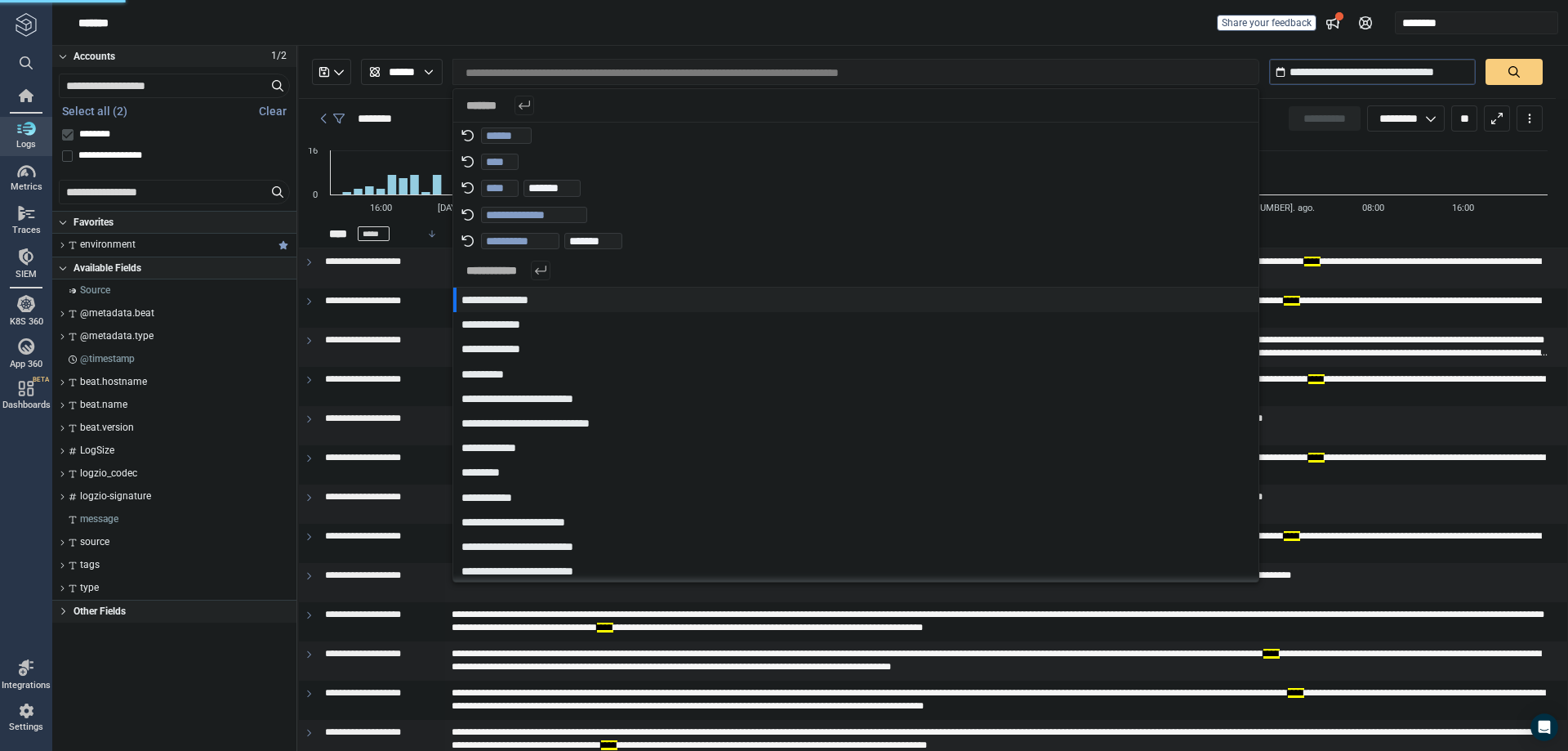 paste on "**********" 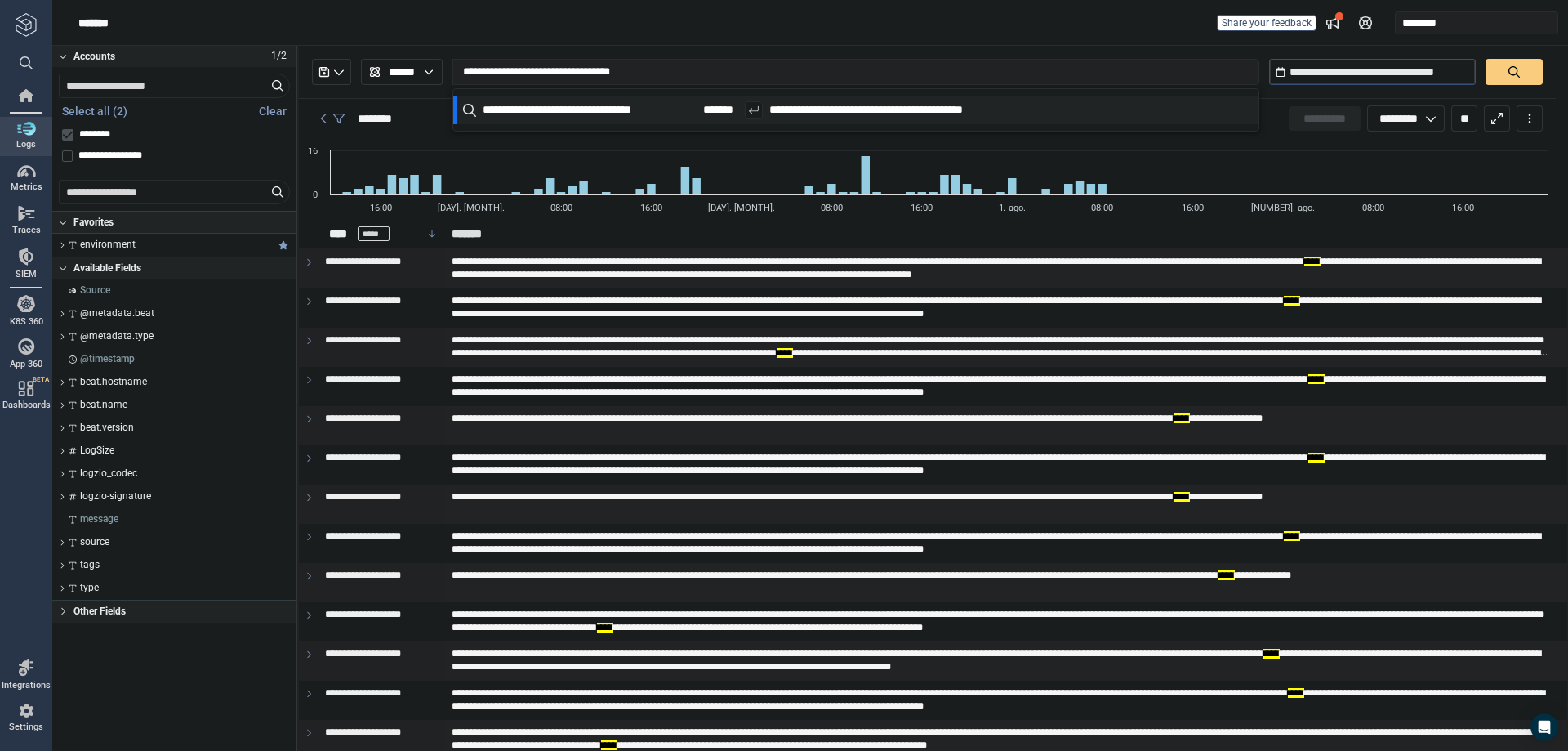 type on "**********" 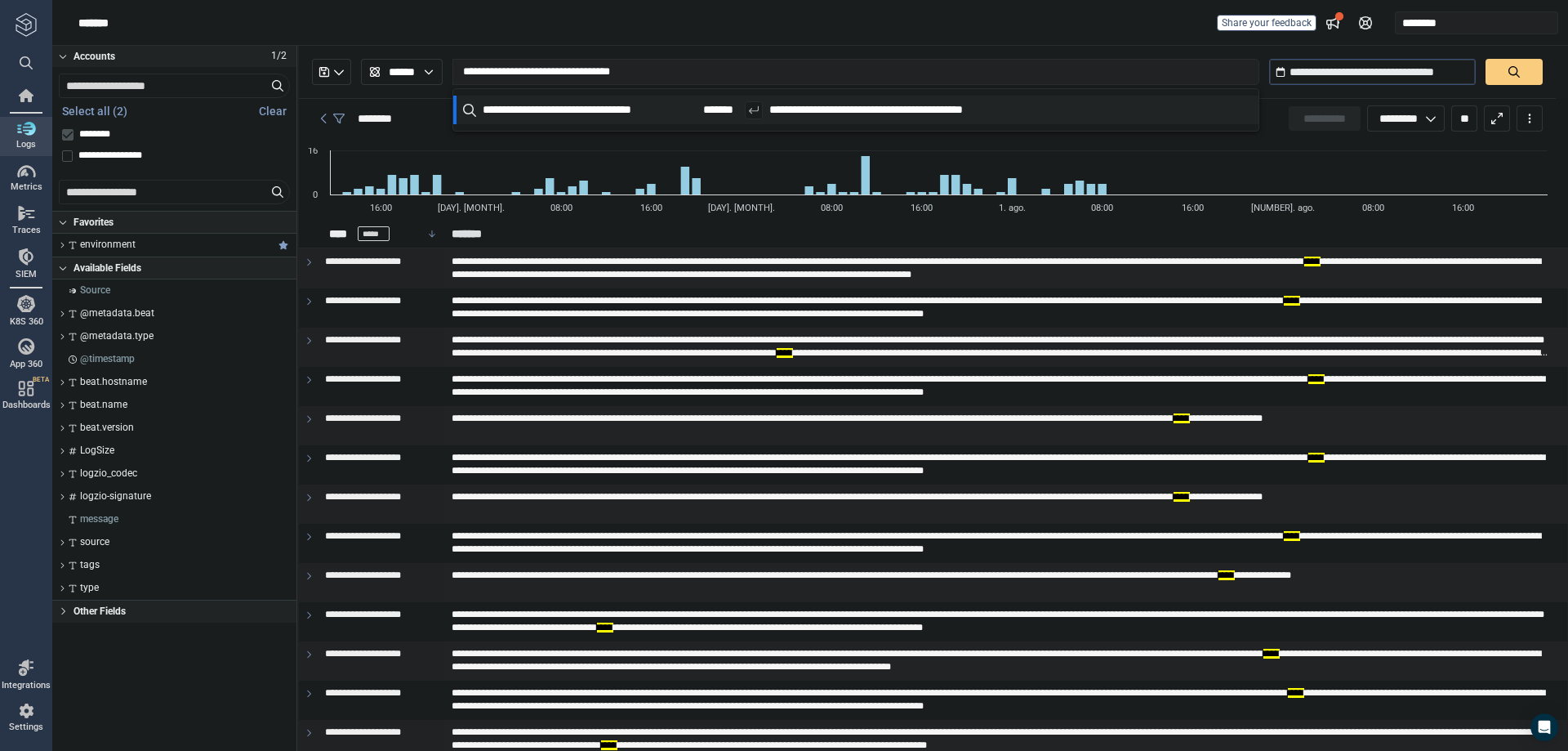 type 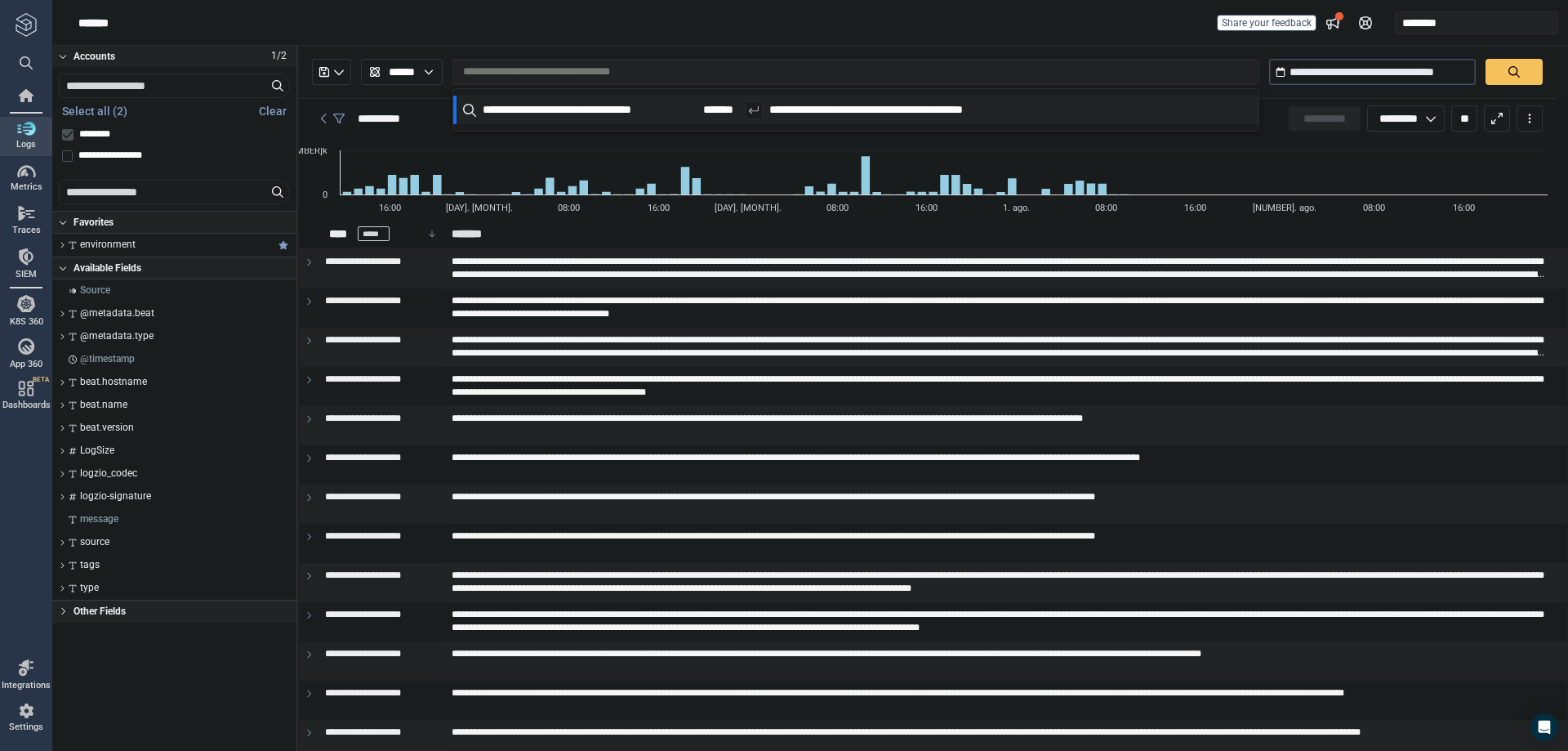 type on "*" 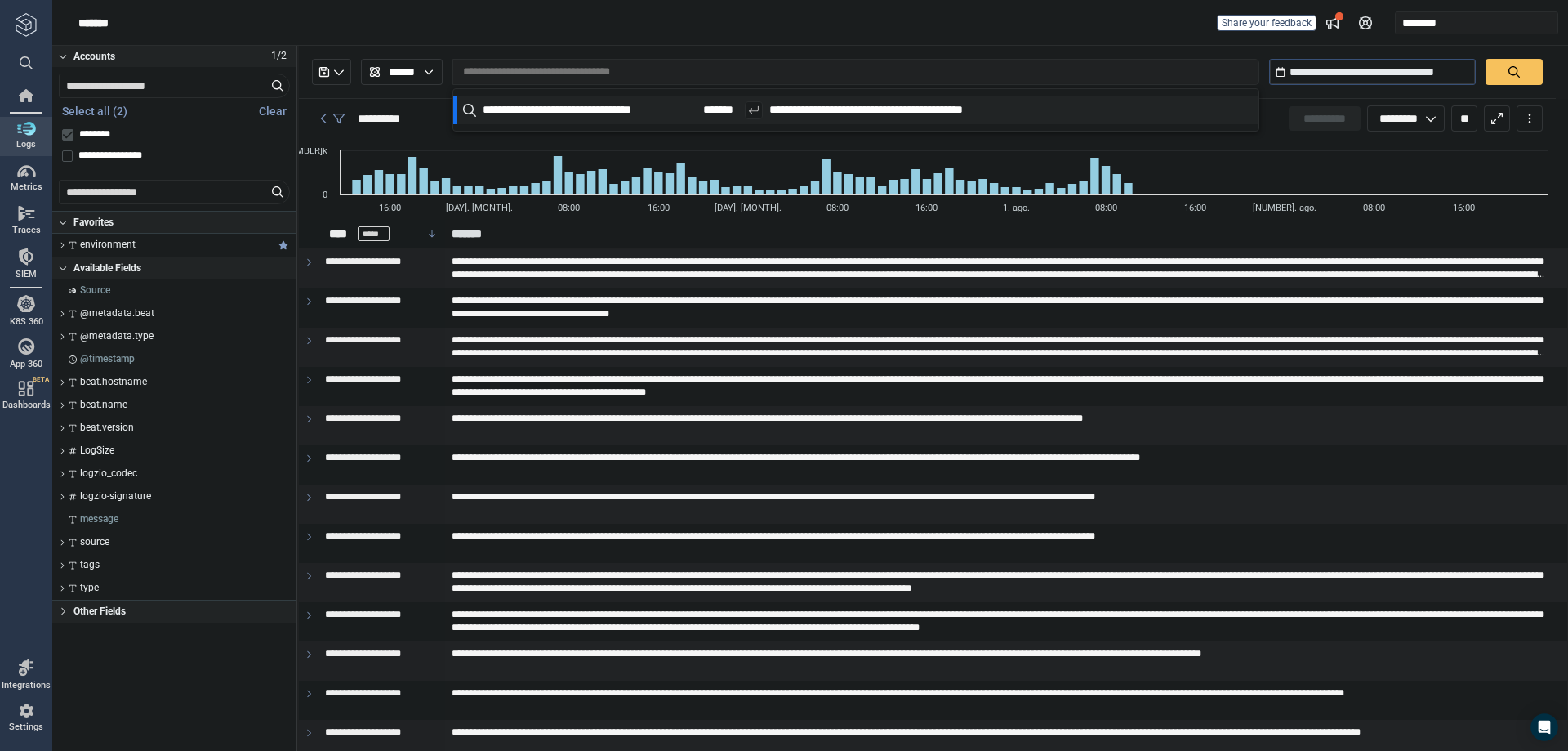 click at bounding box center [856, 72] 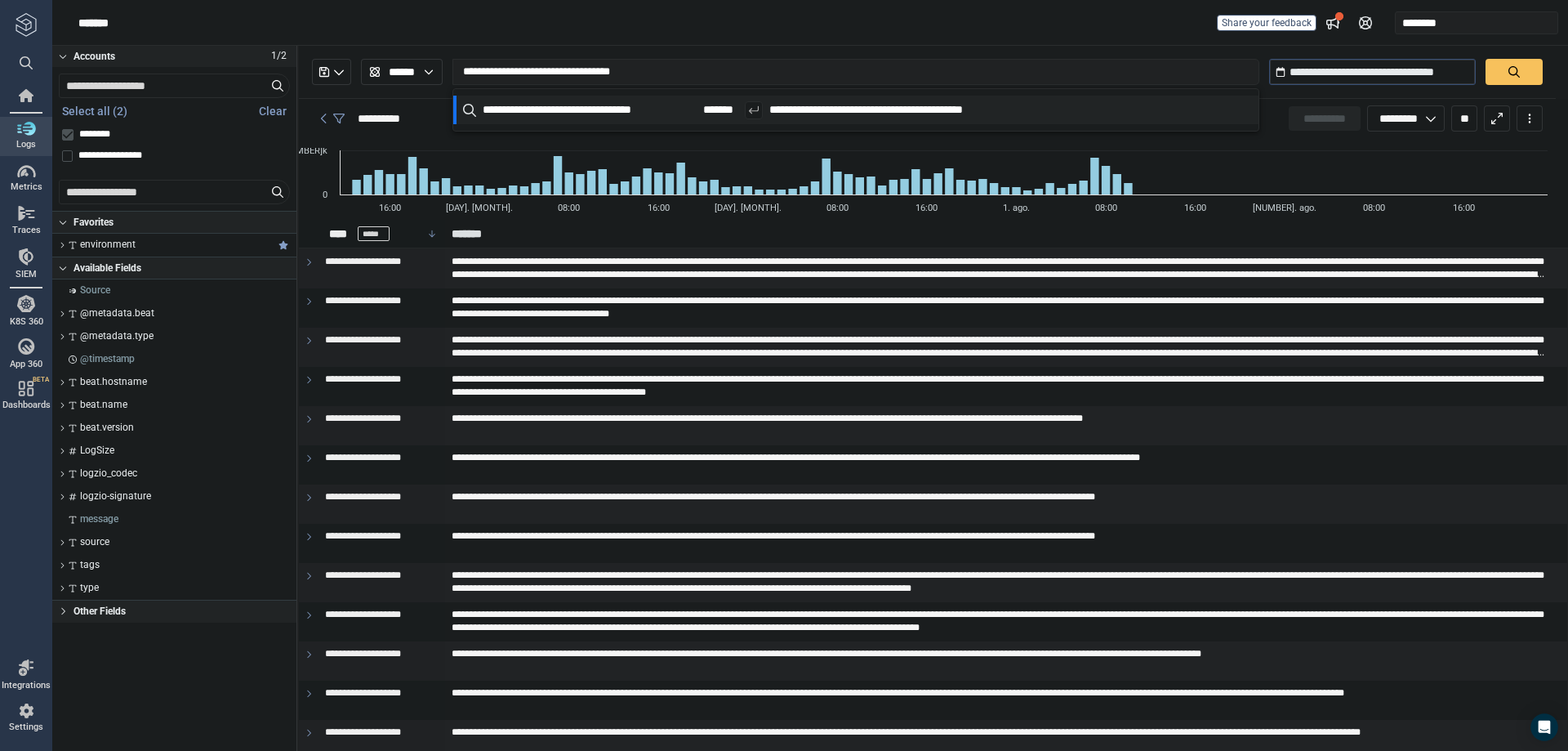 click on "**********" at bounding box center [848, 72] 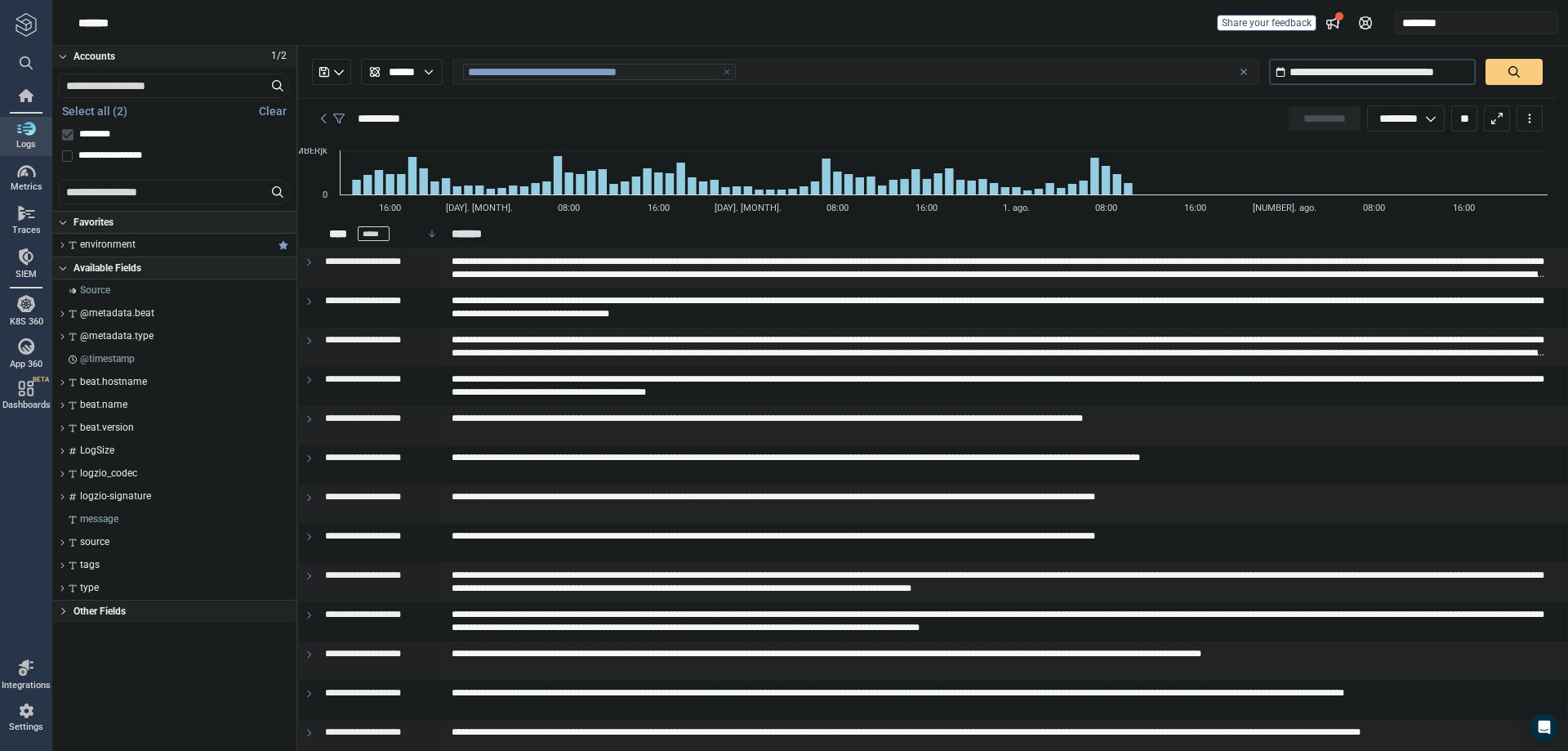 click at bounding box center [1514, 72] 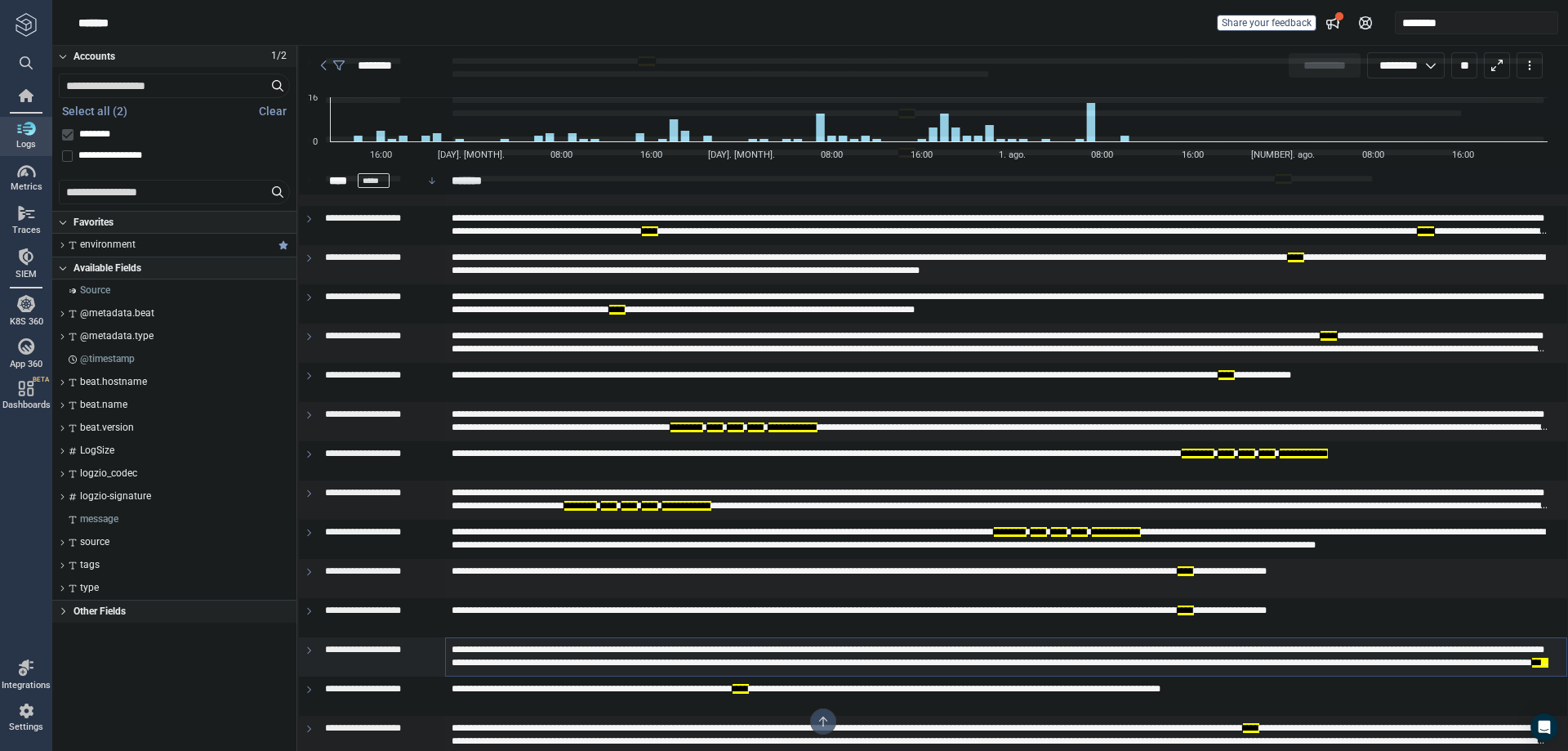 scroll, scrollTop: 1634, scrollLeft: 0, axis: vertical 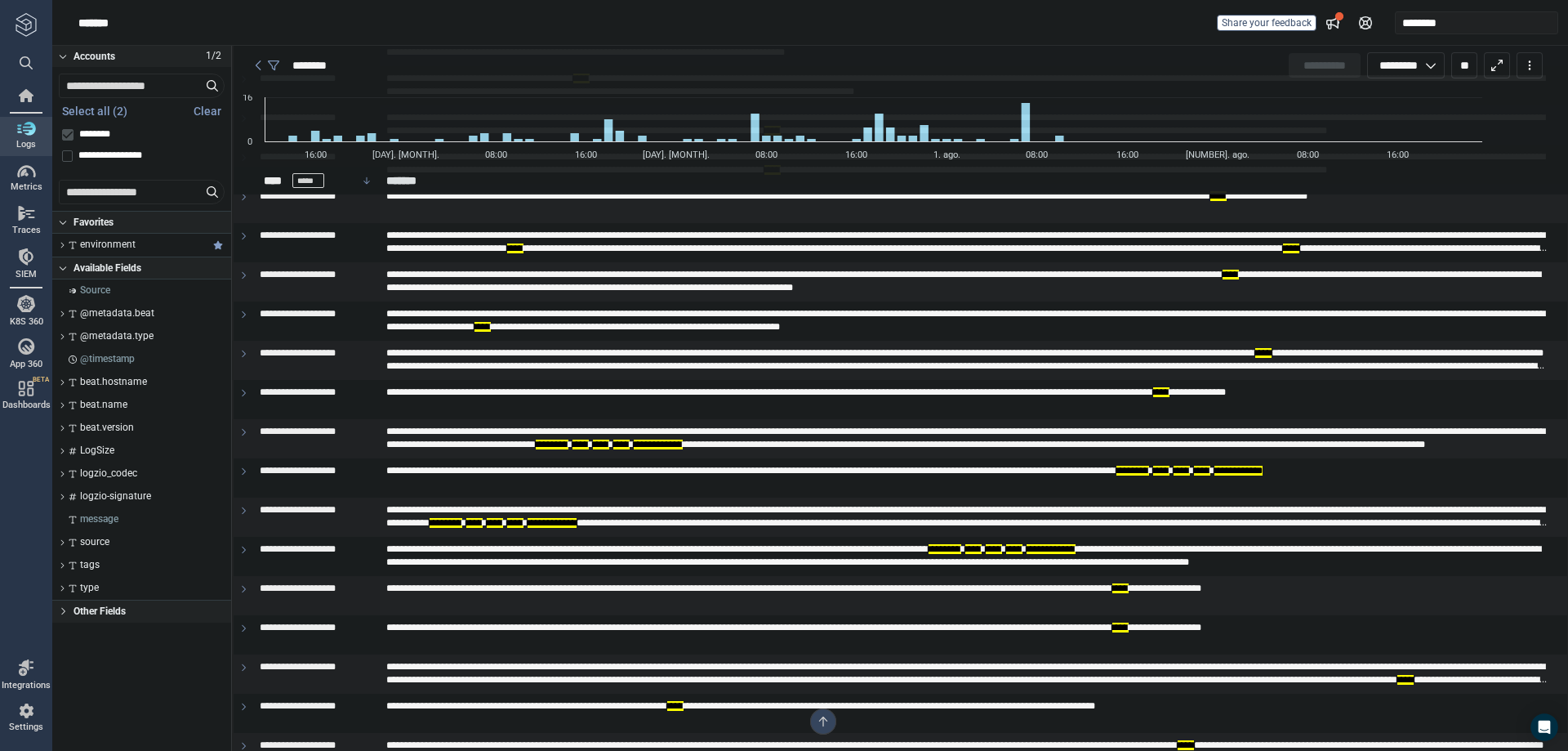 type on "*" 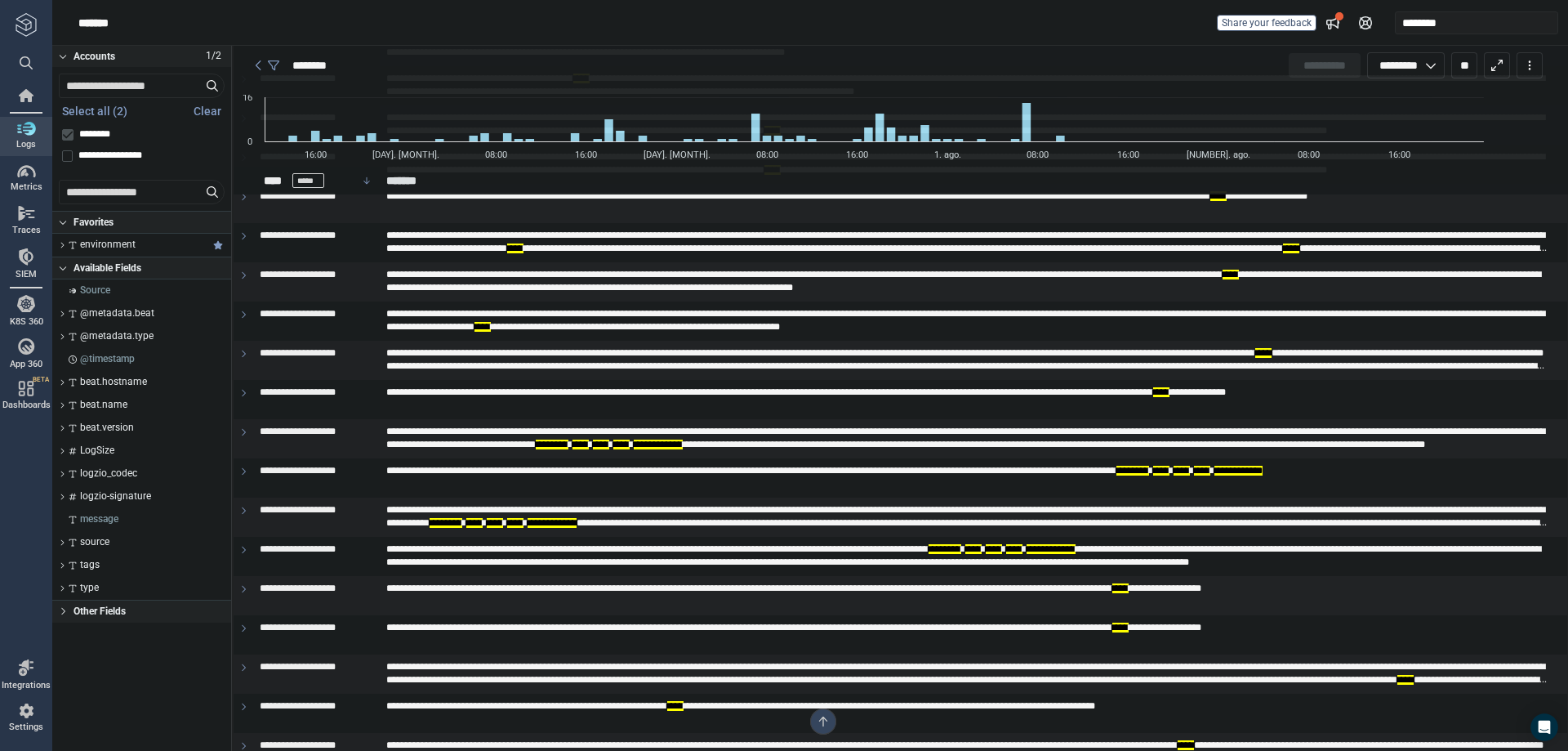 drag, startPoint x: 296, startPoint y: 373, endPoint x: 125, endPoint y: 359, distance: 171.57214 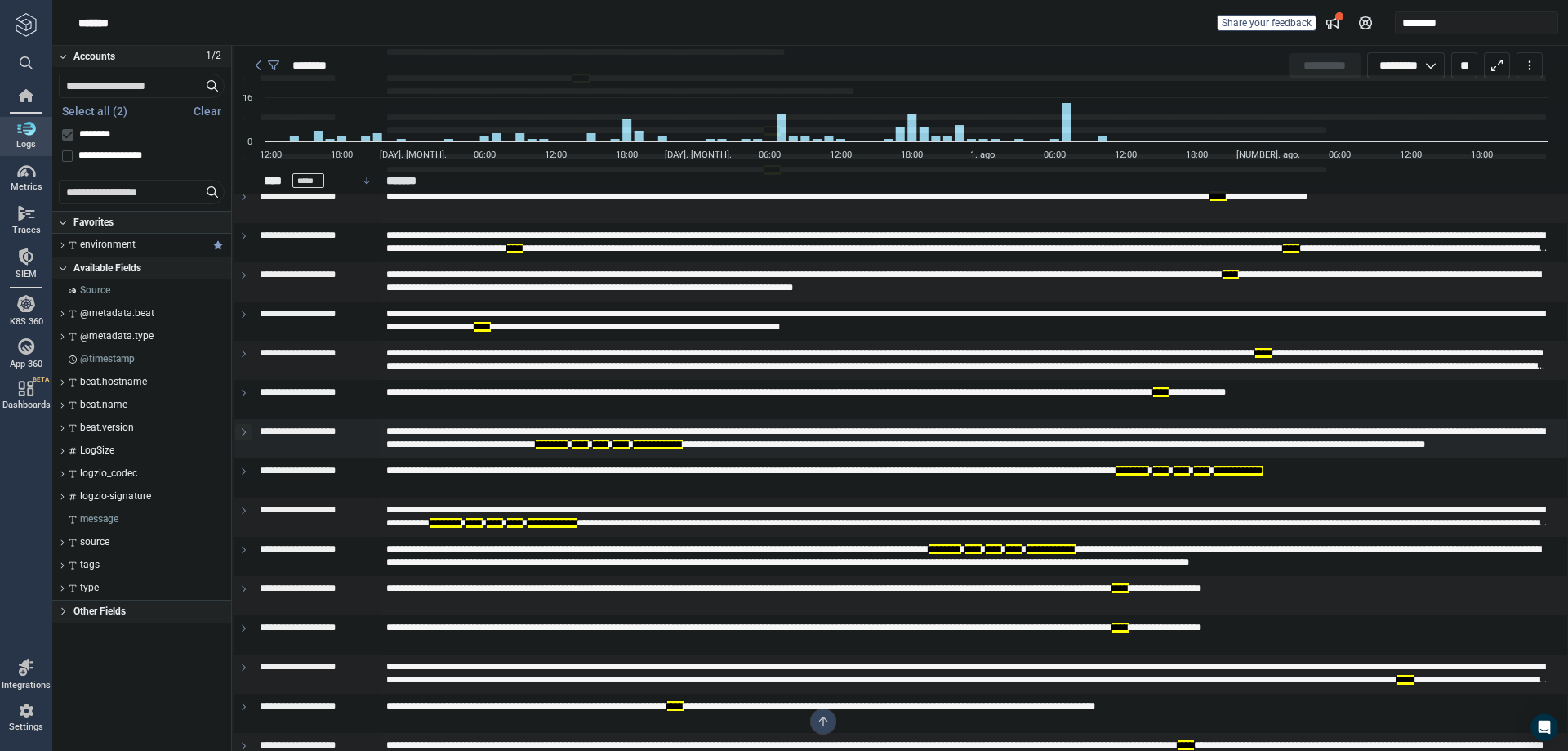 click 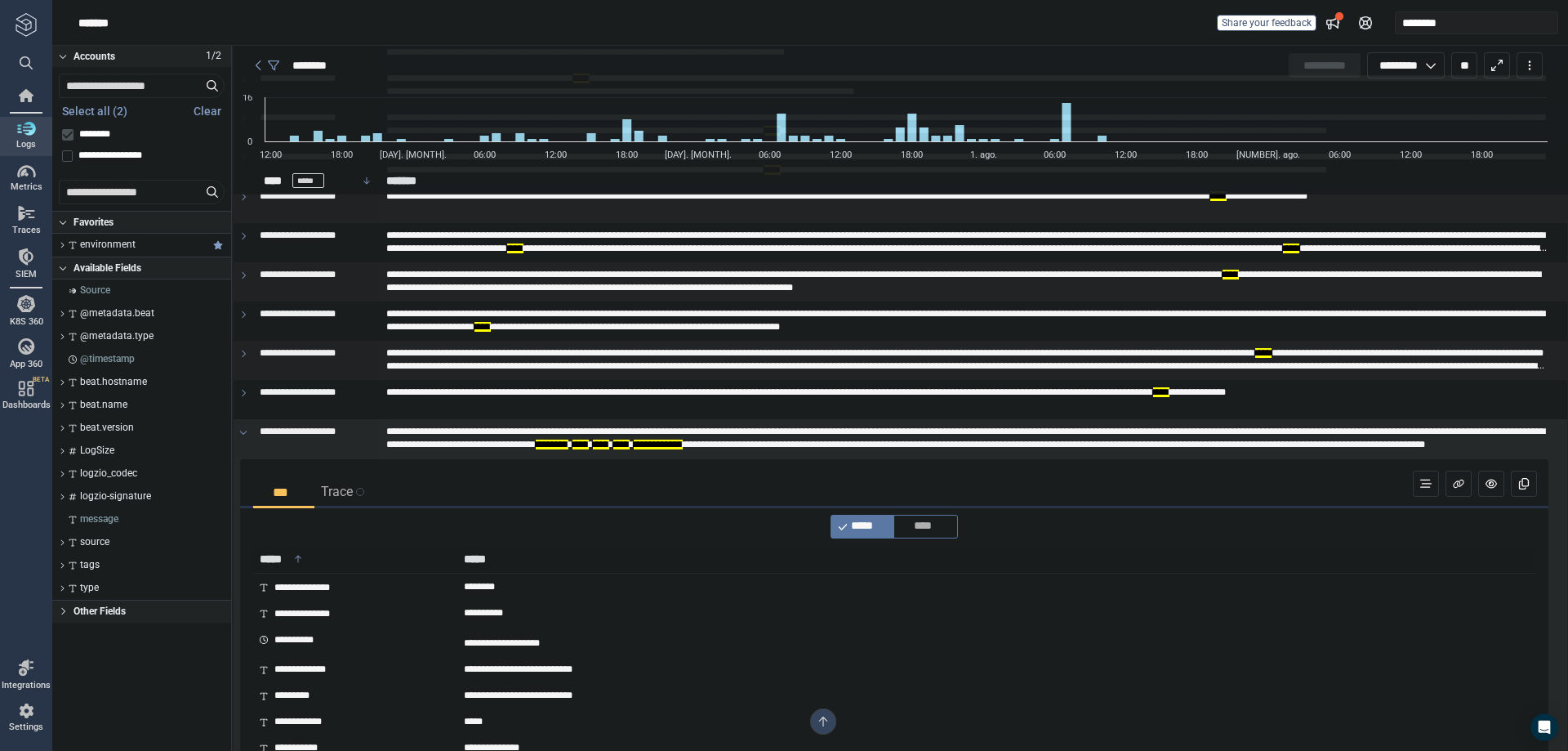 type 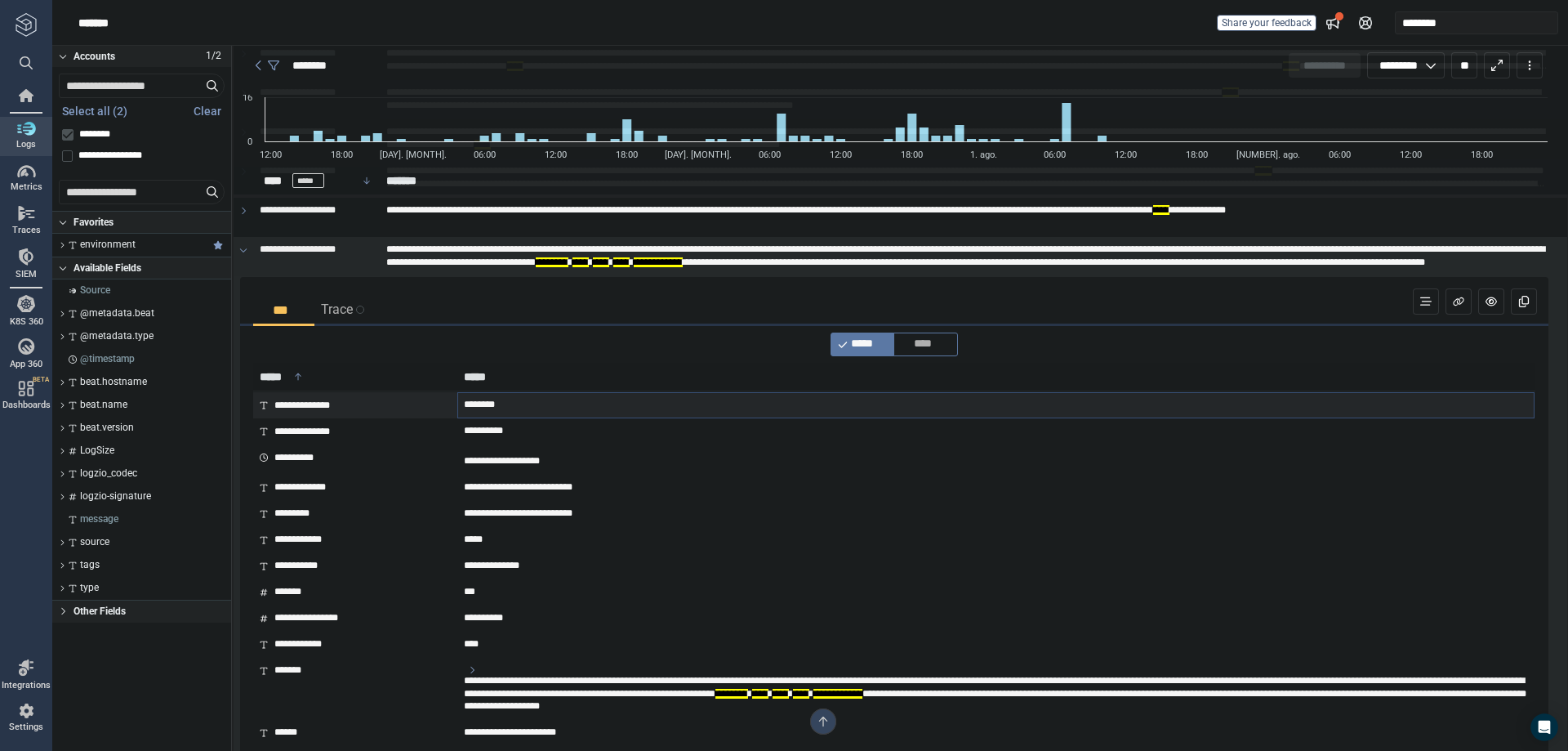 scroll, scrollTop: 1798, scrollLeft: 0, axis: vertical 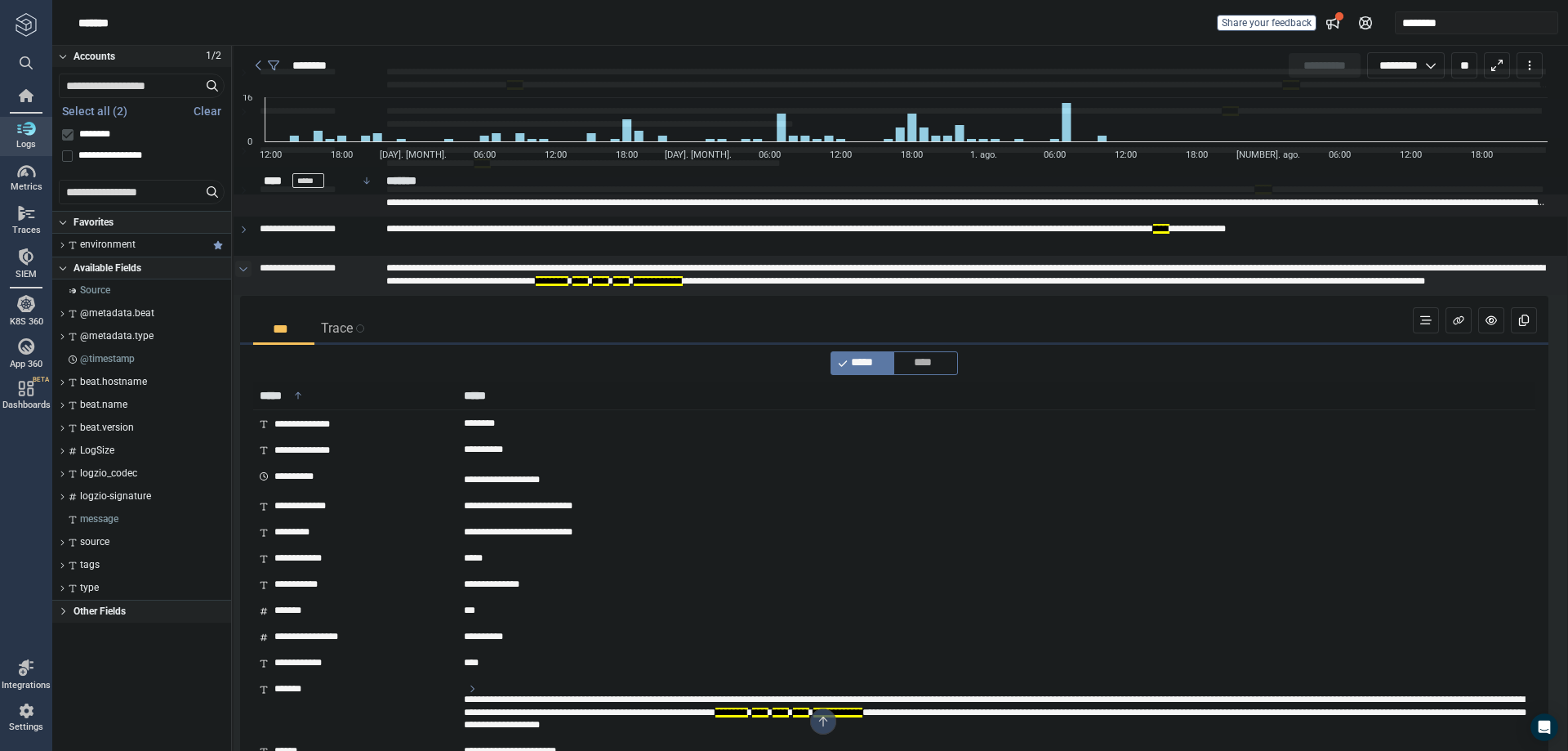 click 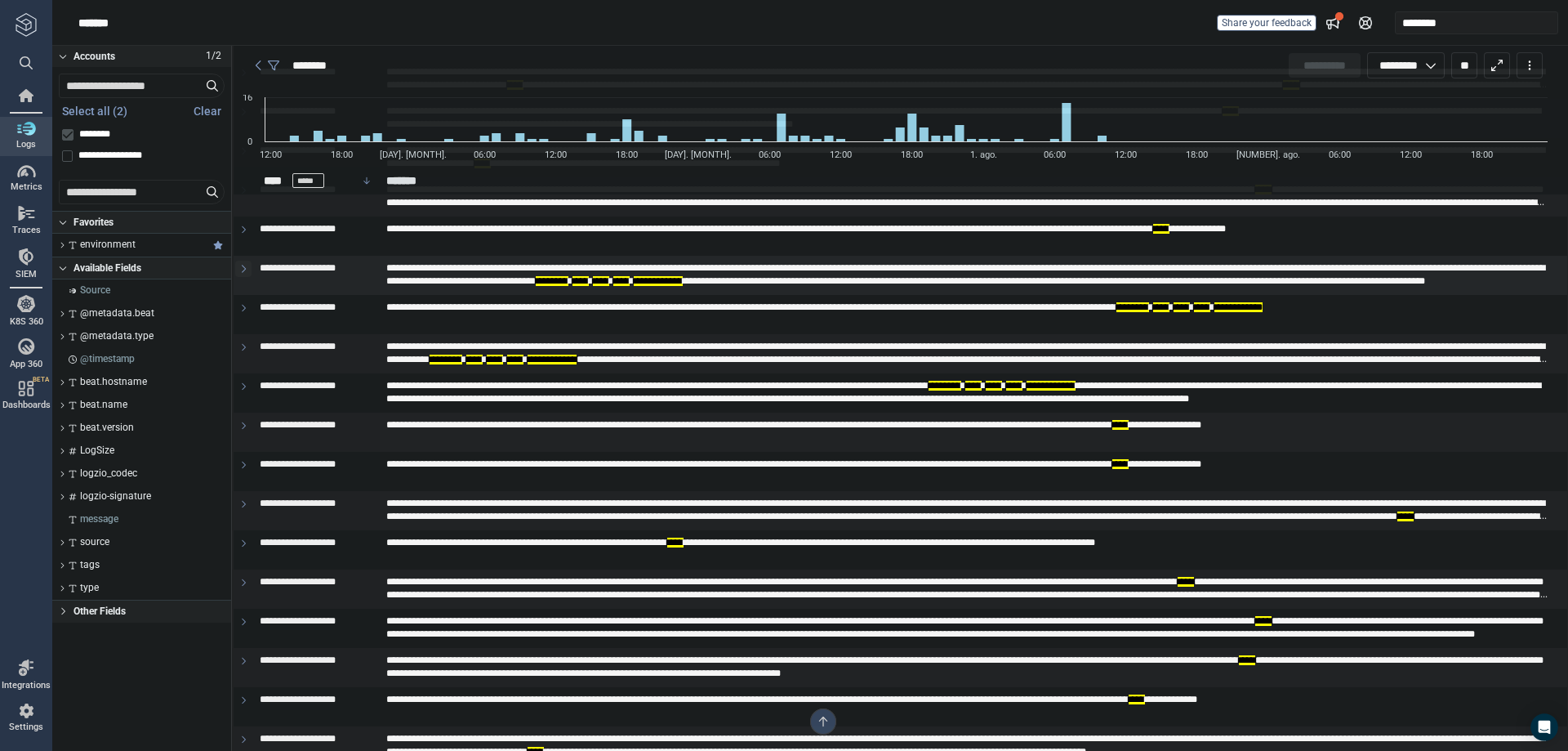 click 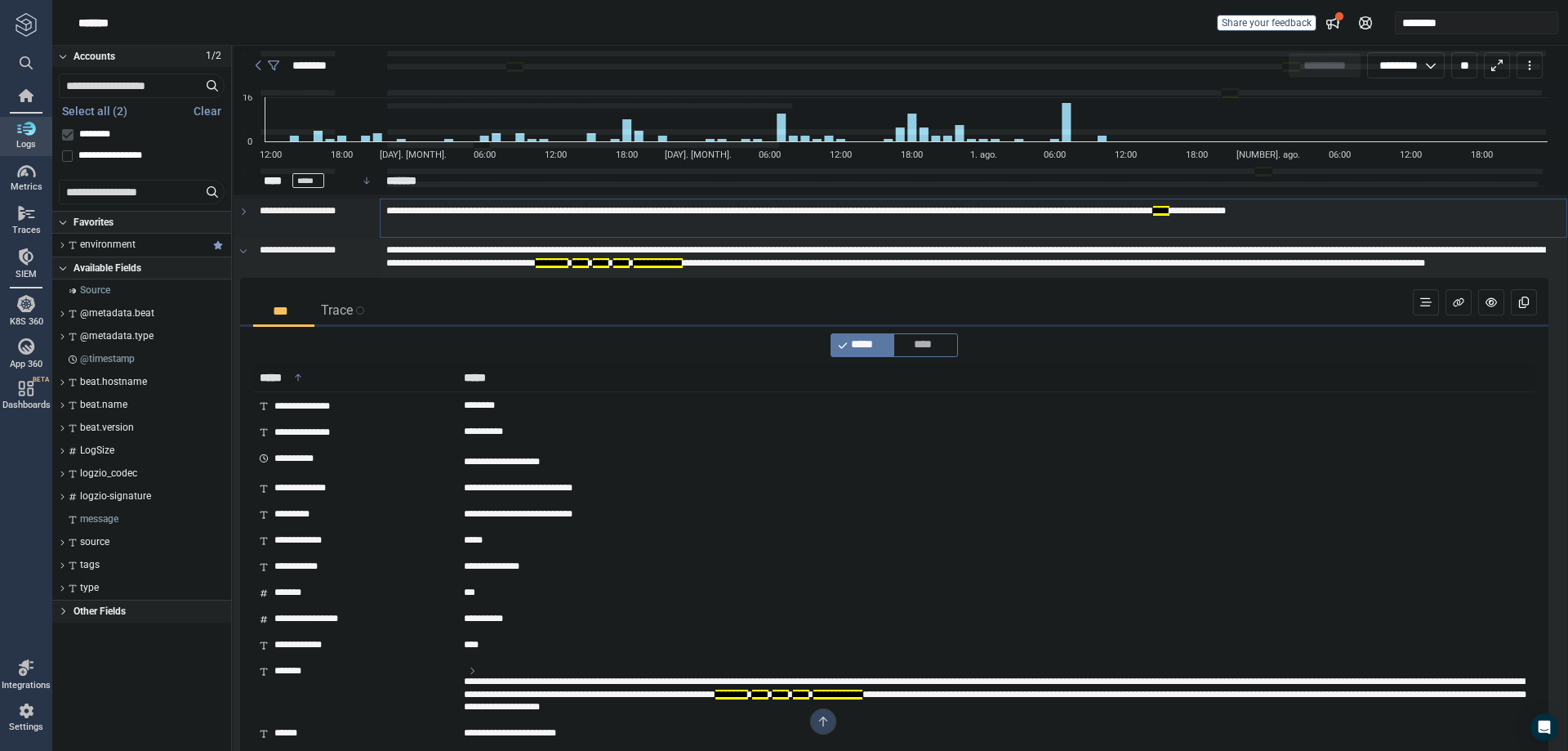 scroll, scrollTop: 1798, scrollLeft: 0, axis: vertical 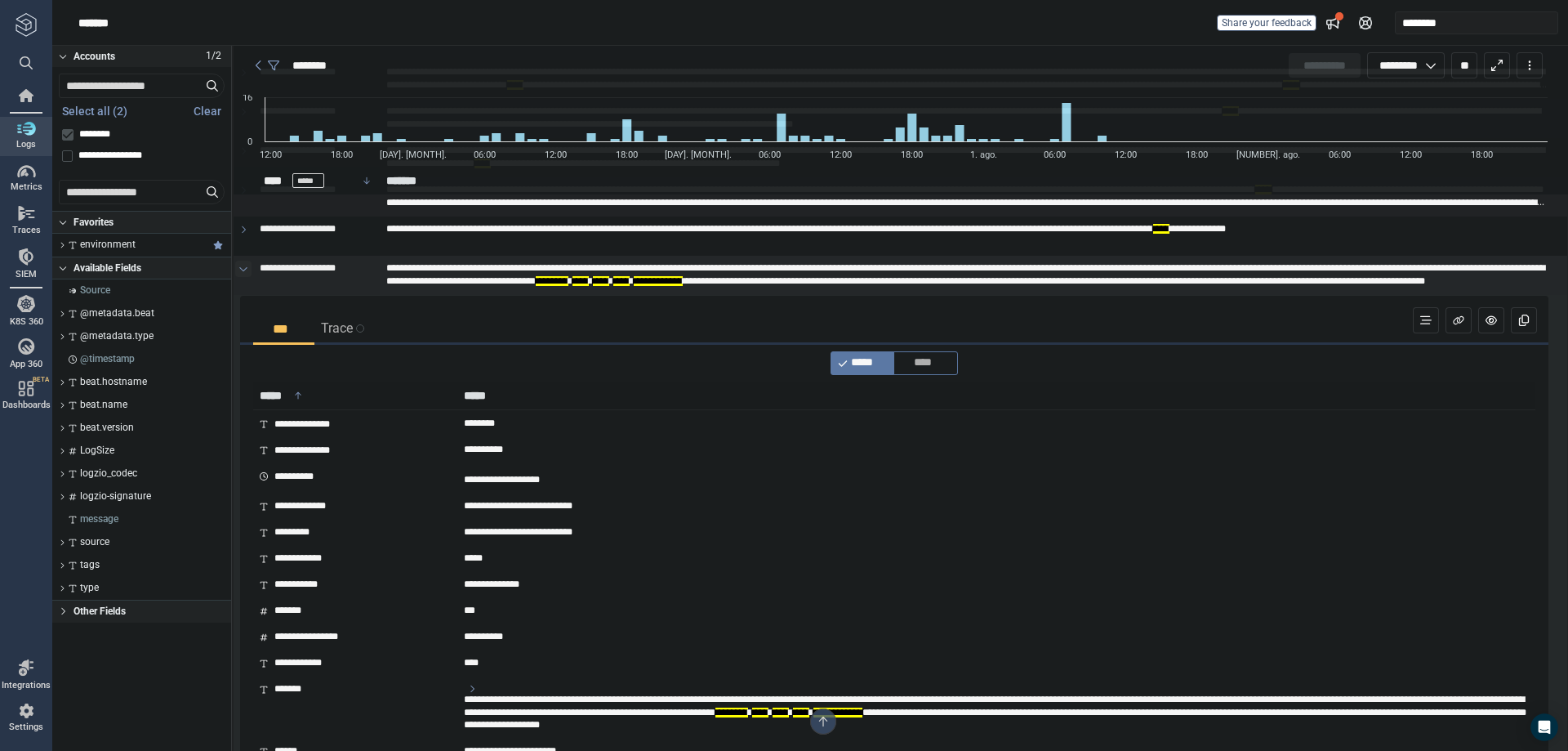 click 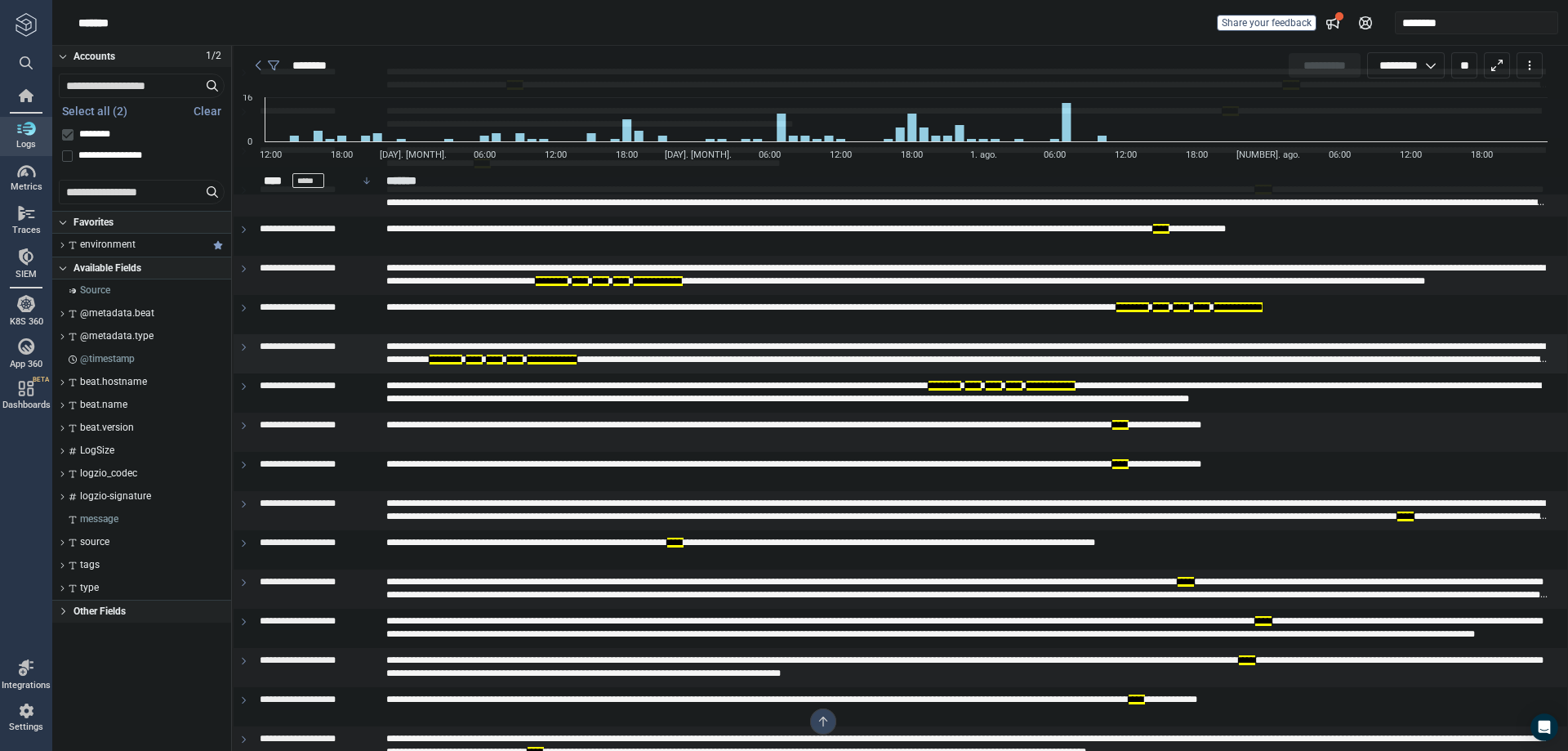 click at bounding box center (243, 354) 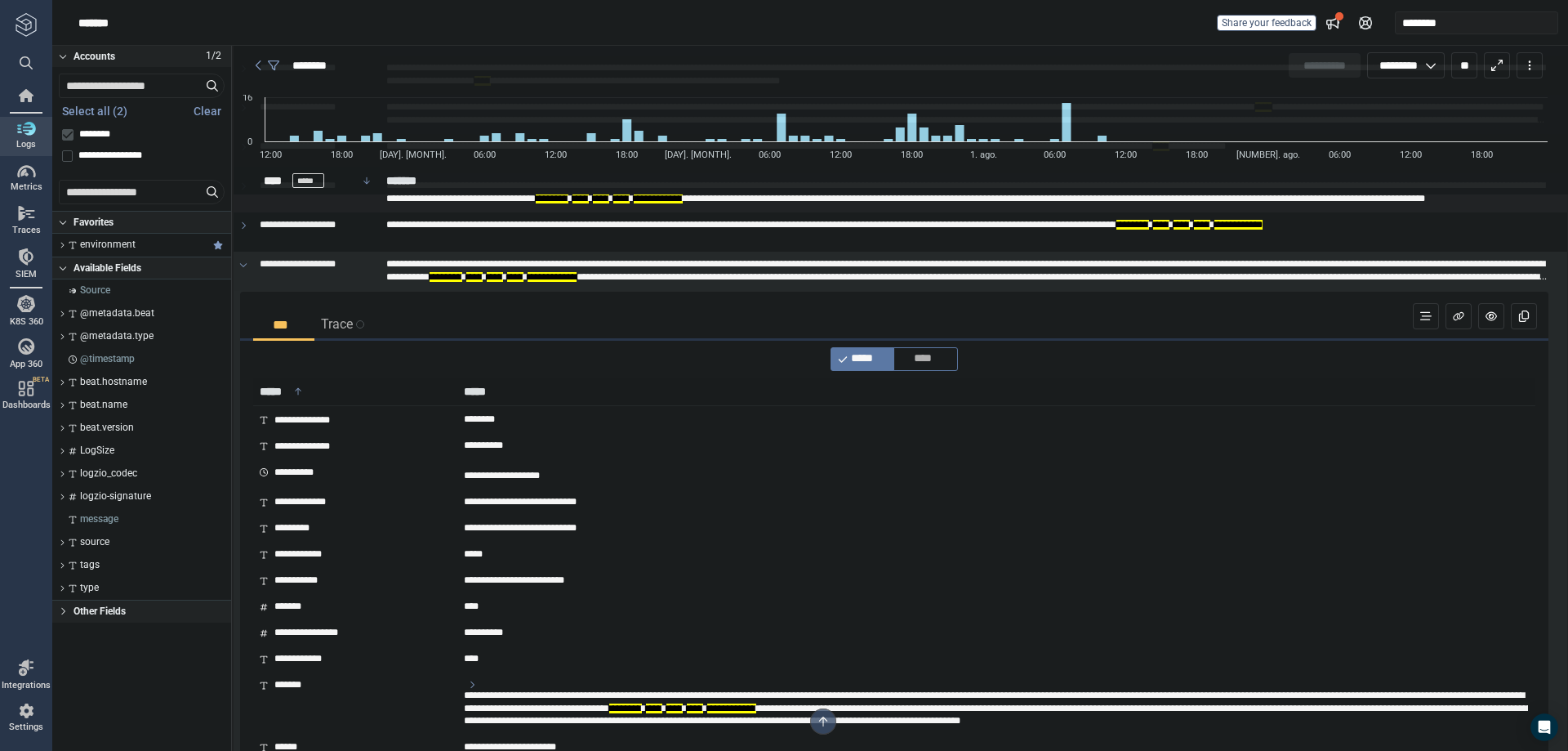 scroll, scrollTop: 1880, scrollLeft: 0, axis: vertical 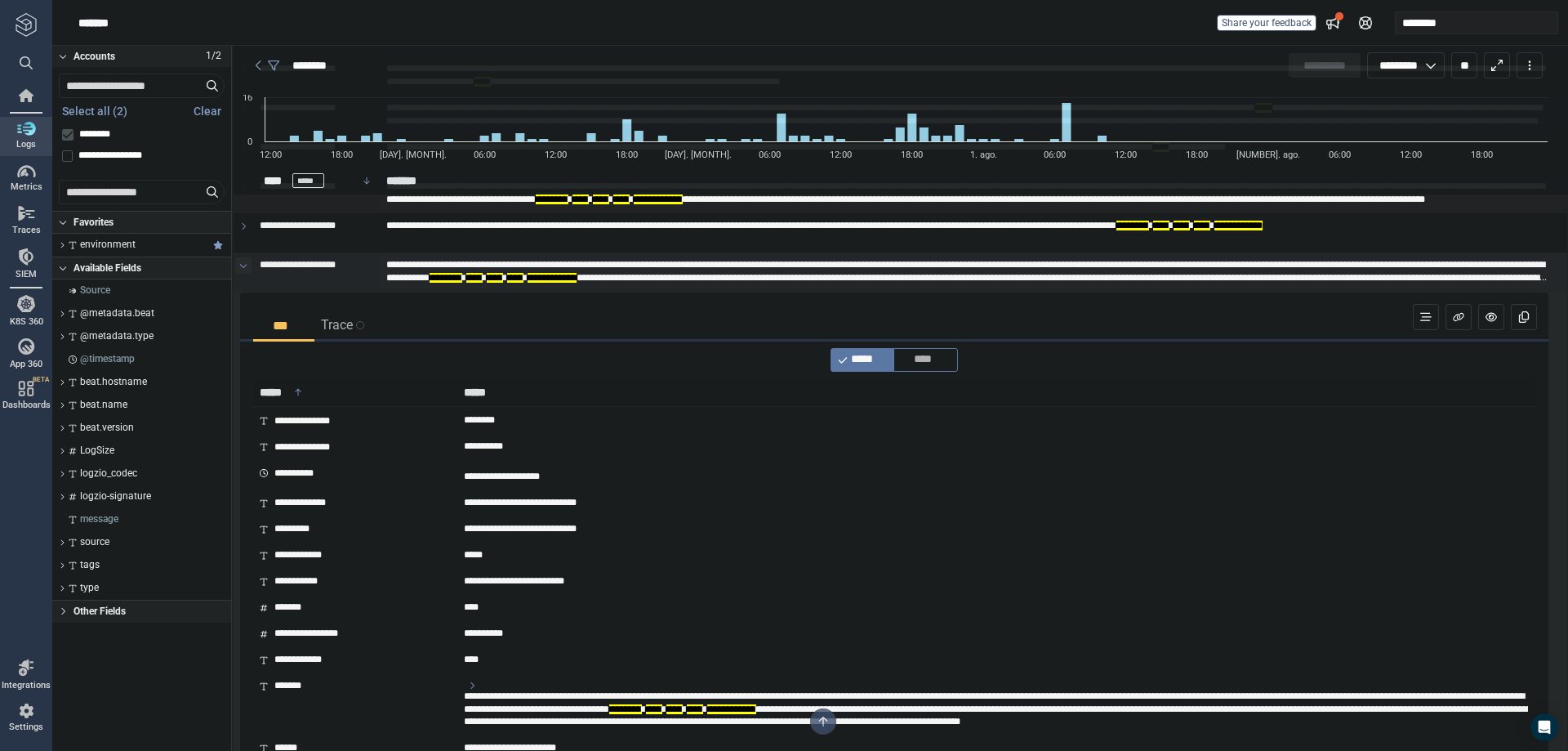 click at bounding box center (243, 266) 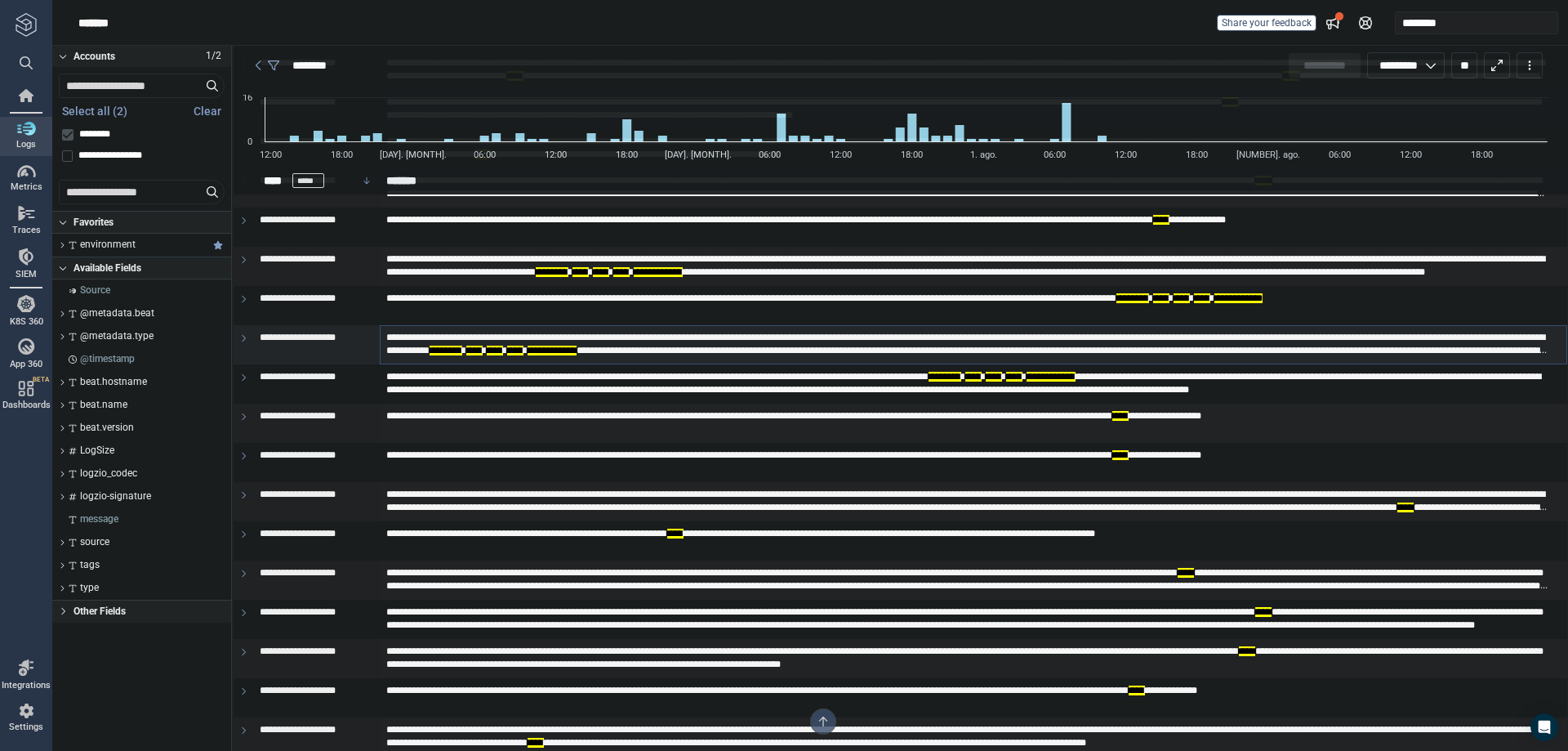scroll, scrollTop: 1716, scrollLeft: 0, axis: vertical 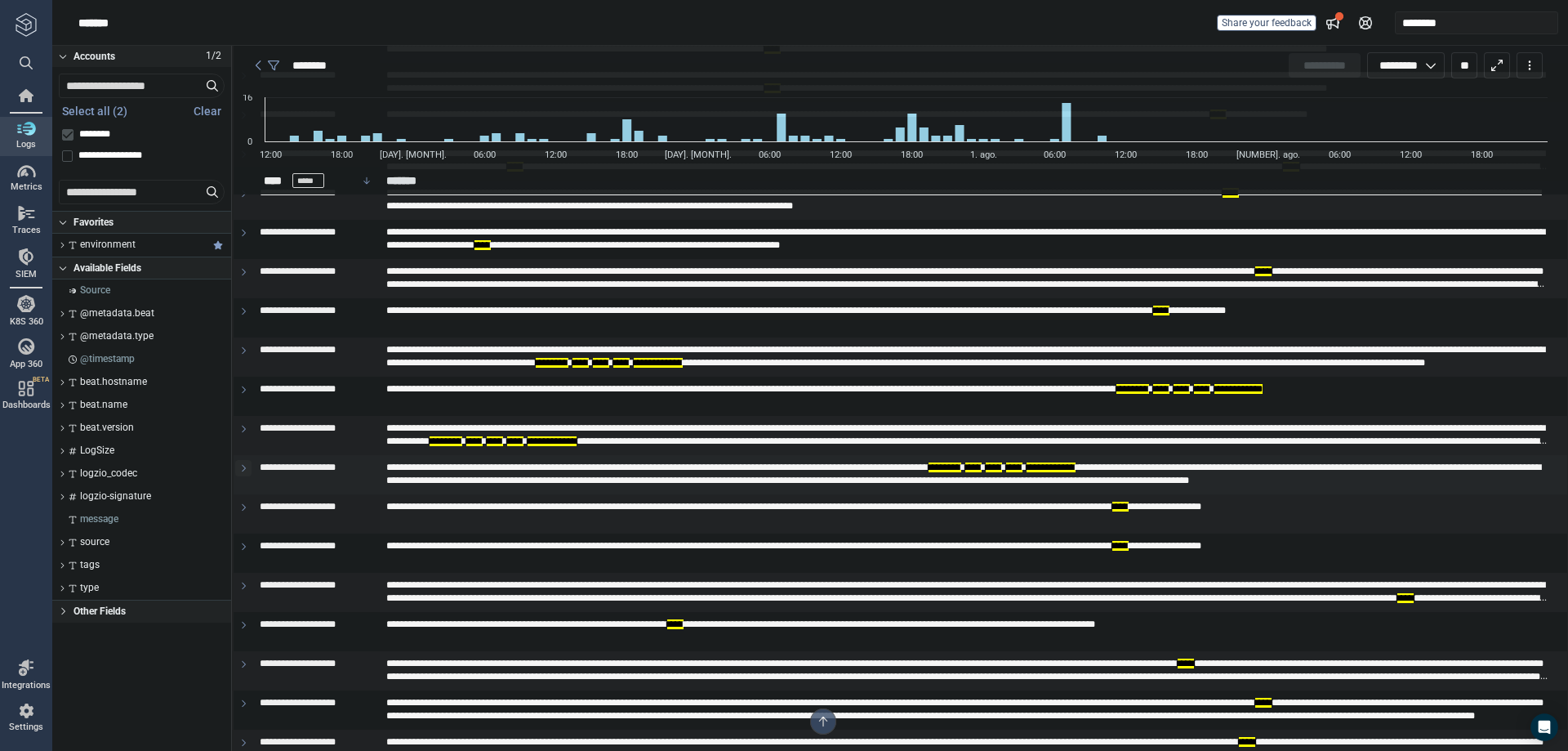 click at bounding box center (243, 468) 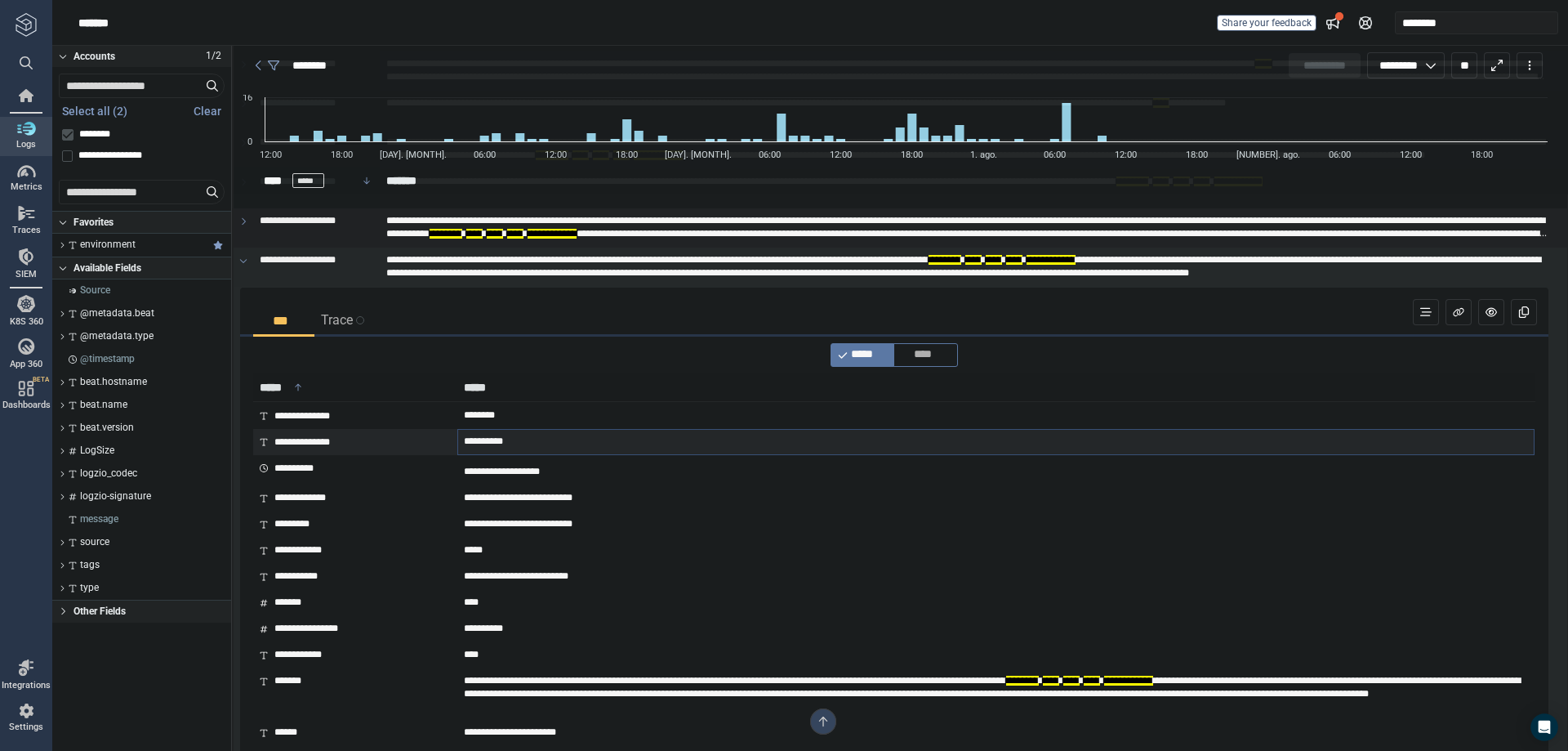 scroll, scrollTop: 2043, scrollLeft: 0, axis: vertical 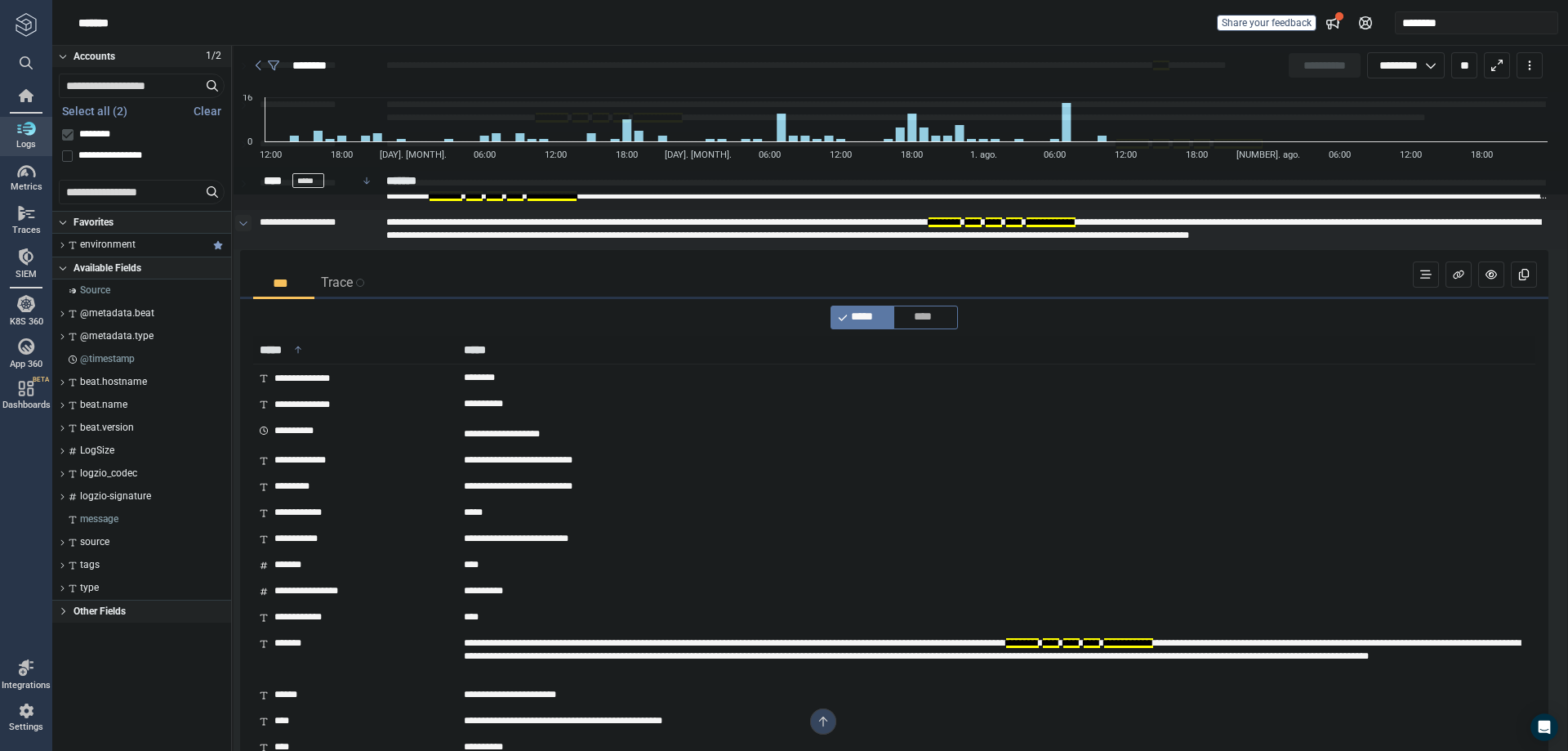 click 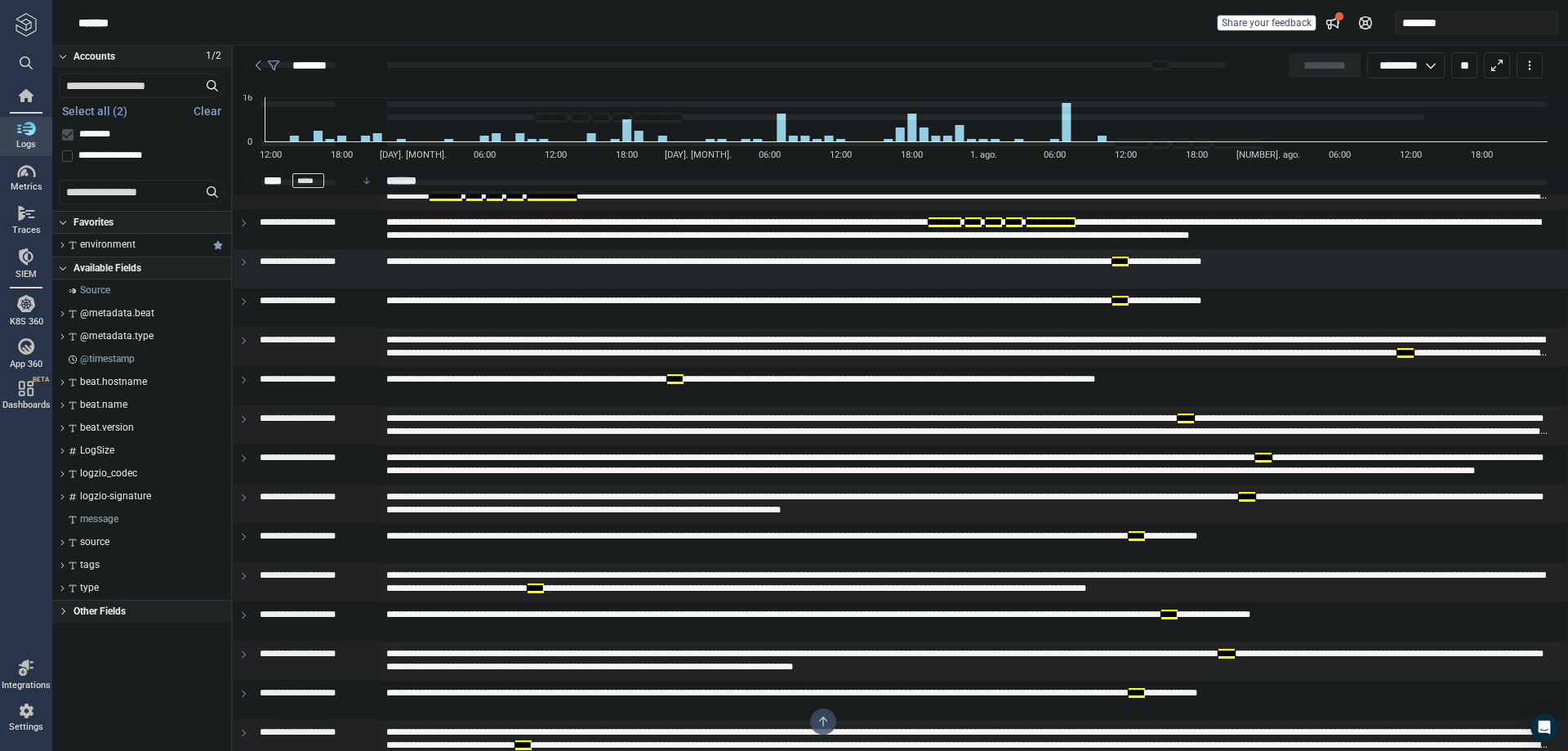click at bounding box center [243, 269] 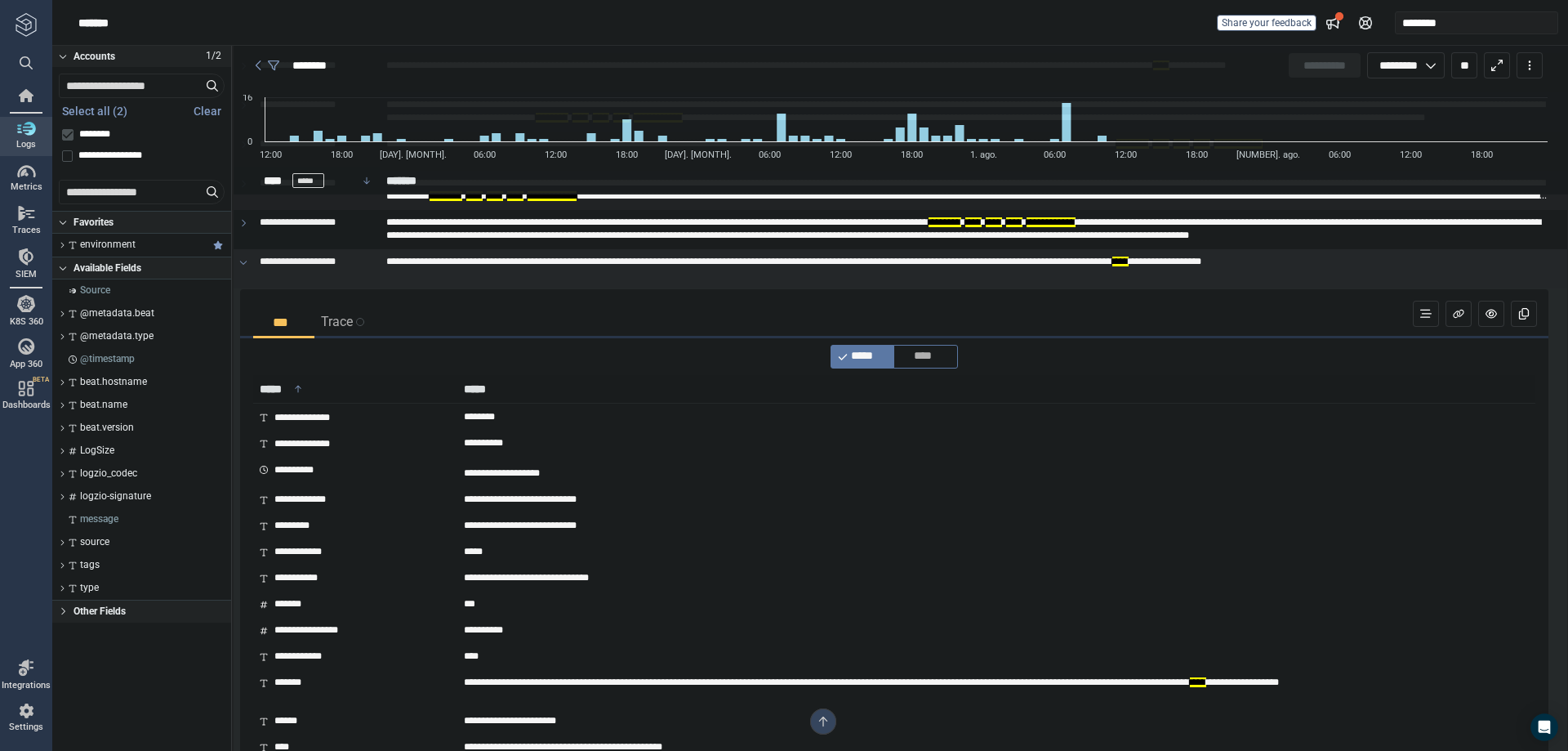 click at bounding box center [243, 269] 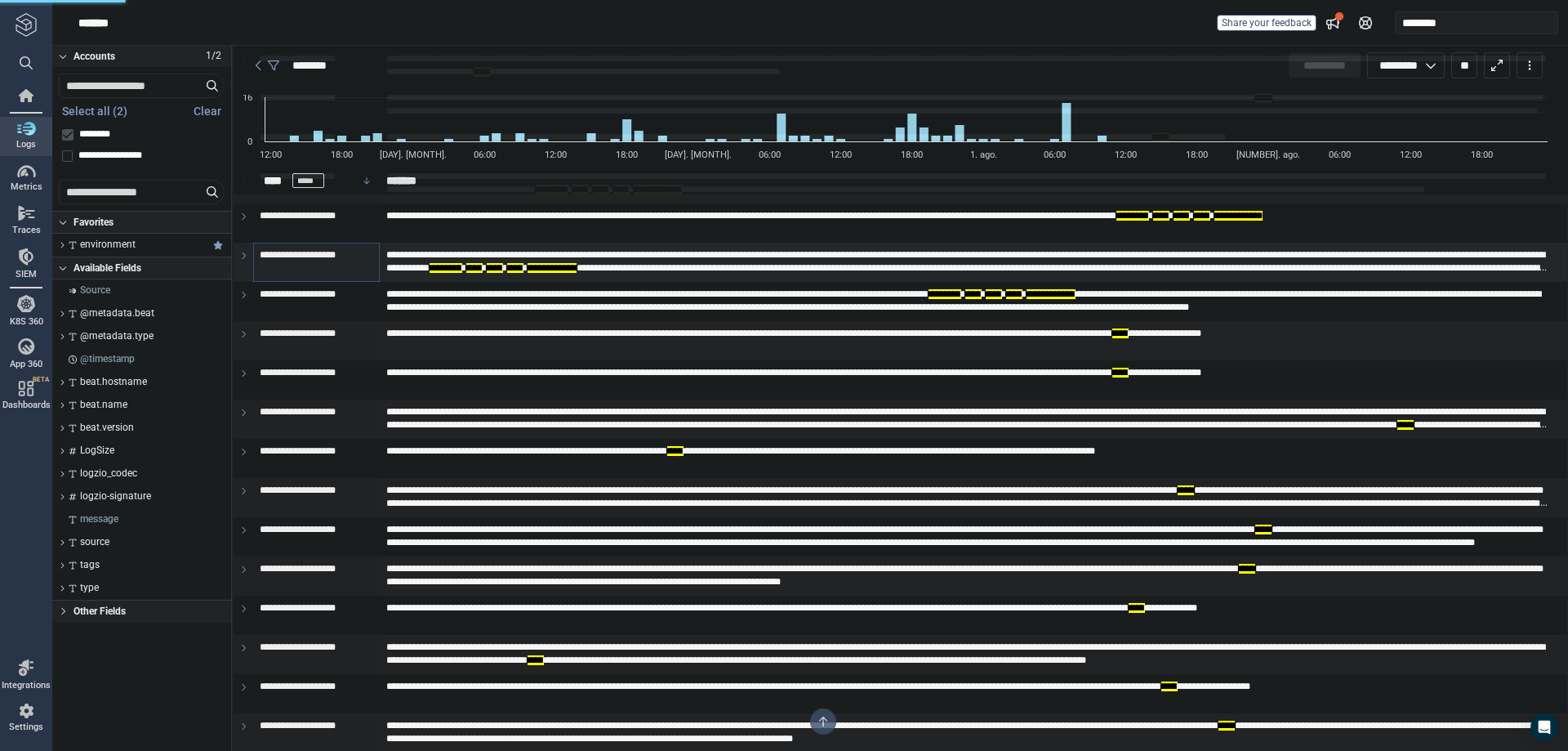scroll, scrollTop: 1798, scrollLeft: 0, axis: vertical 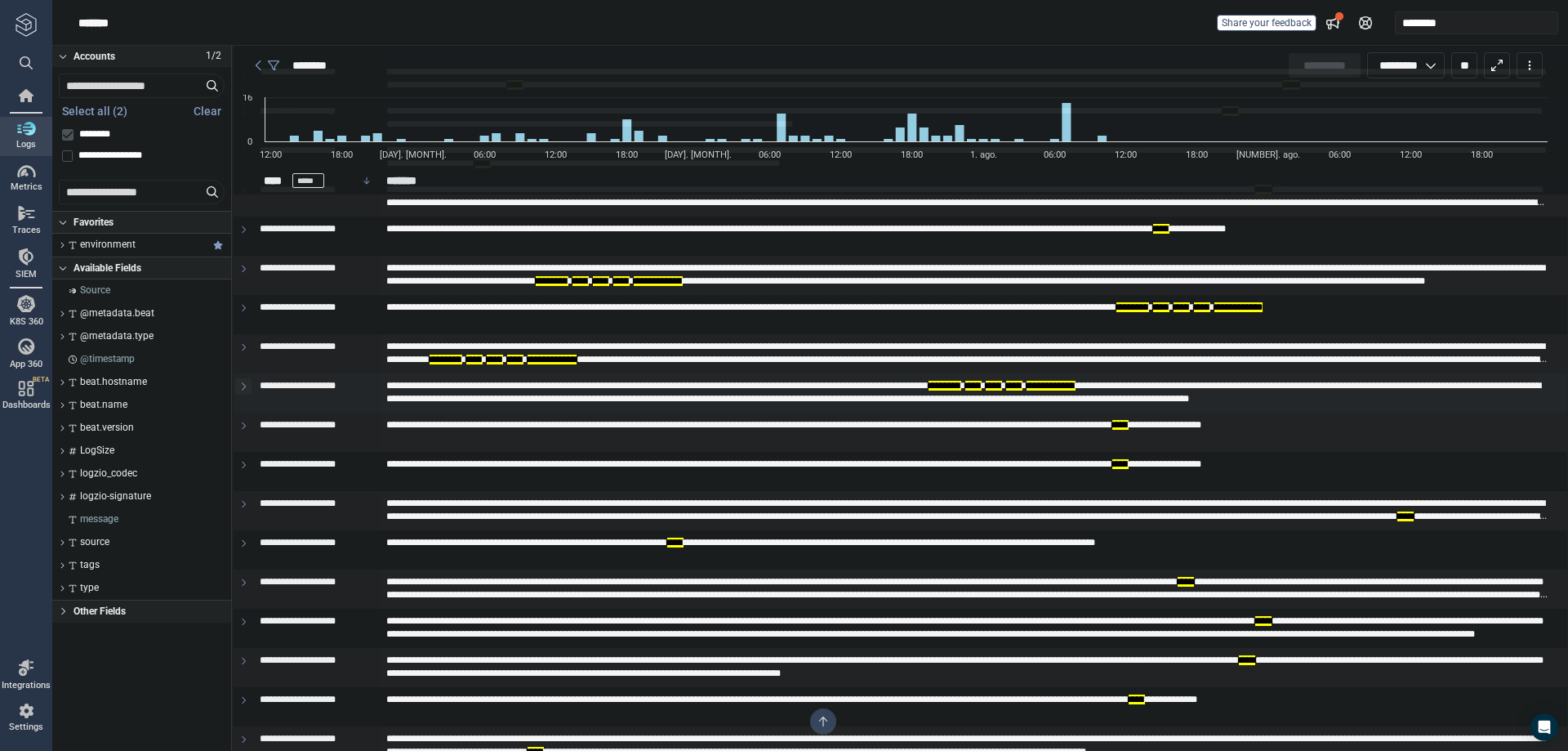 click 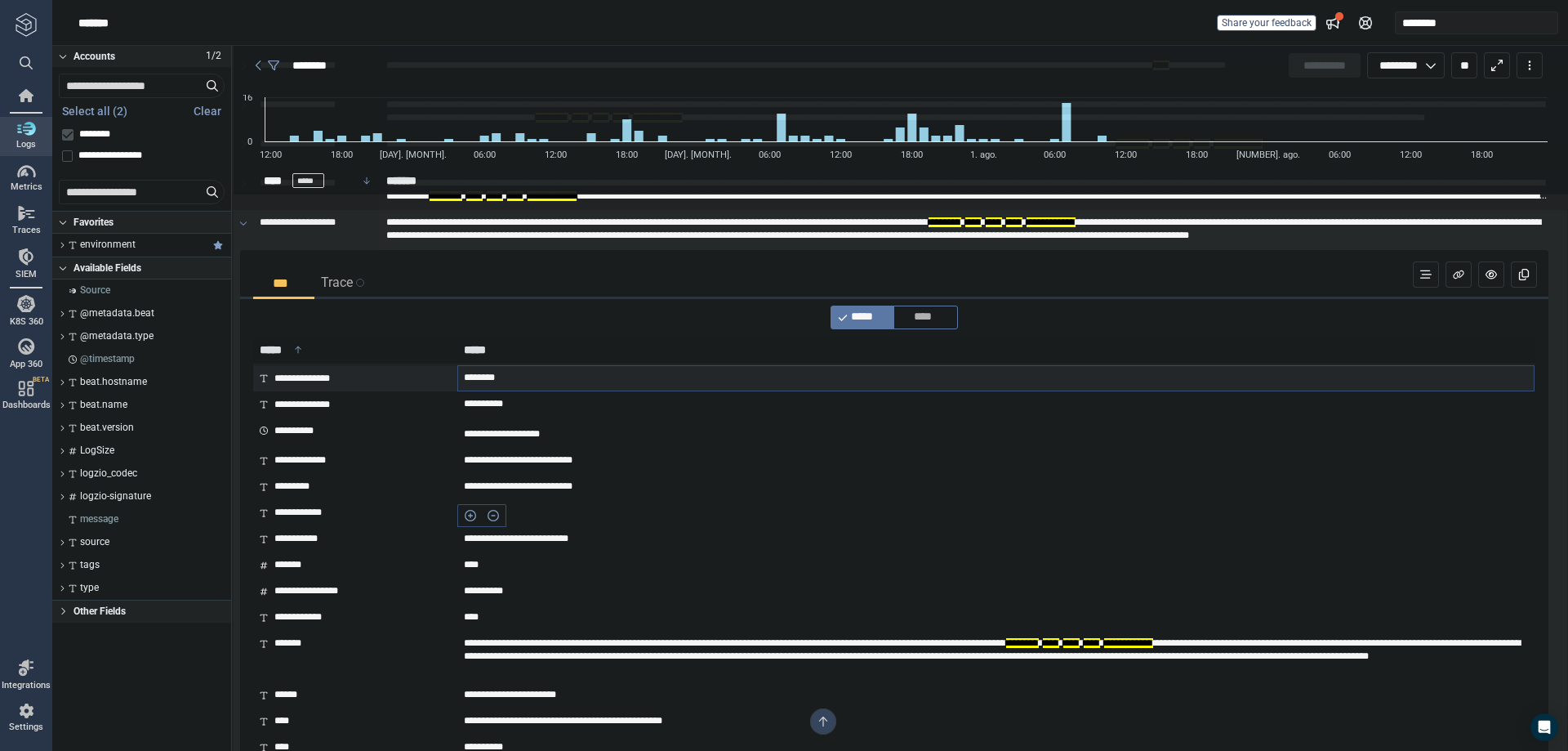 scroll, scrollTop: 2043, scrollLeft: 0, axis: vertical 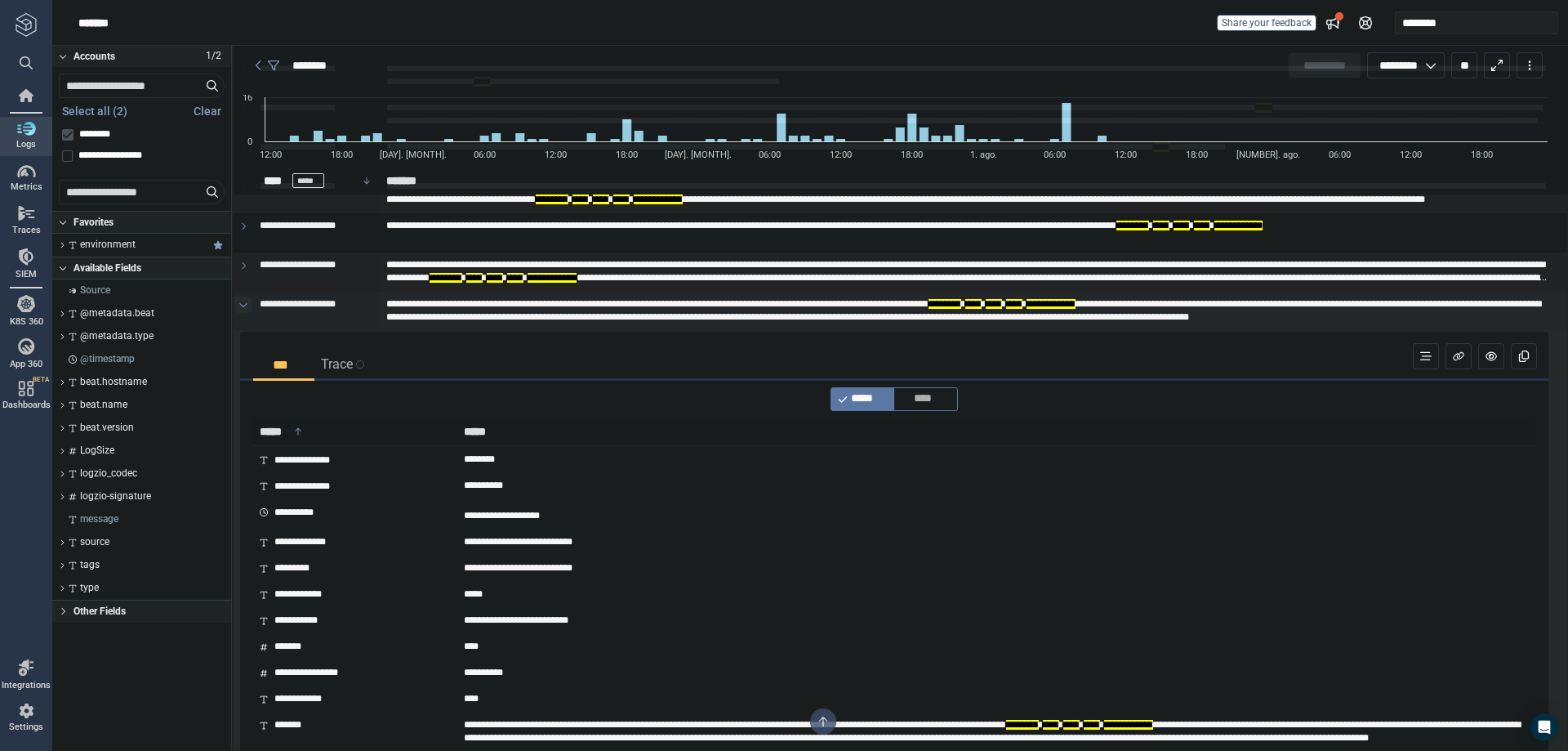 click at bounding box center (243, 305) 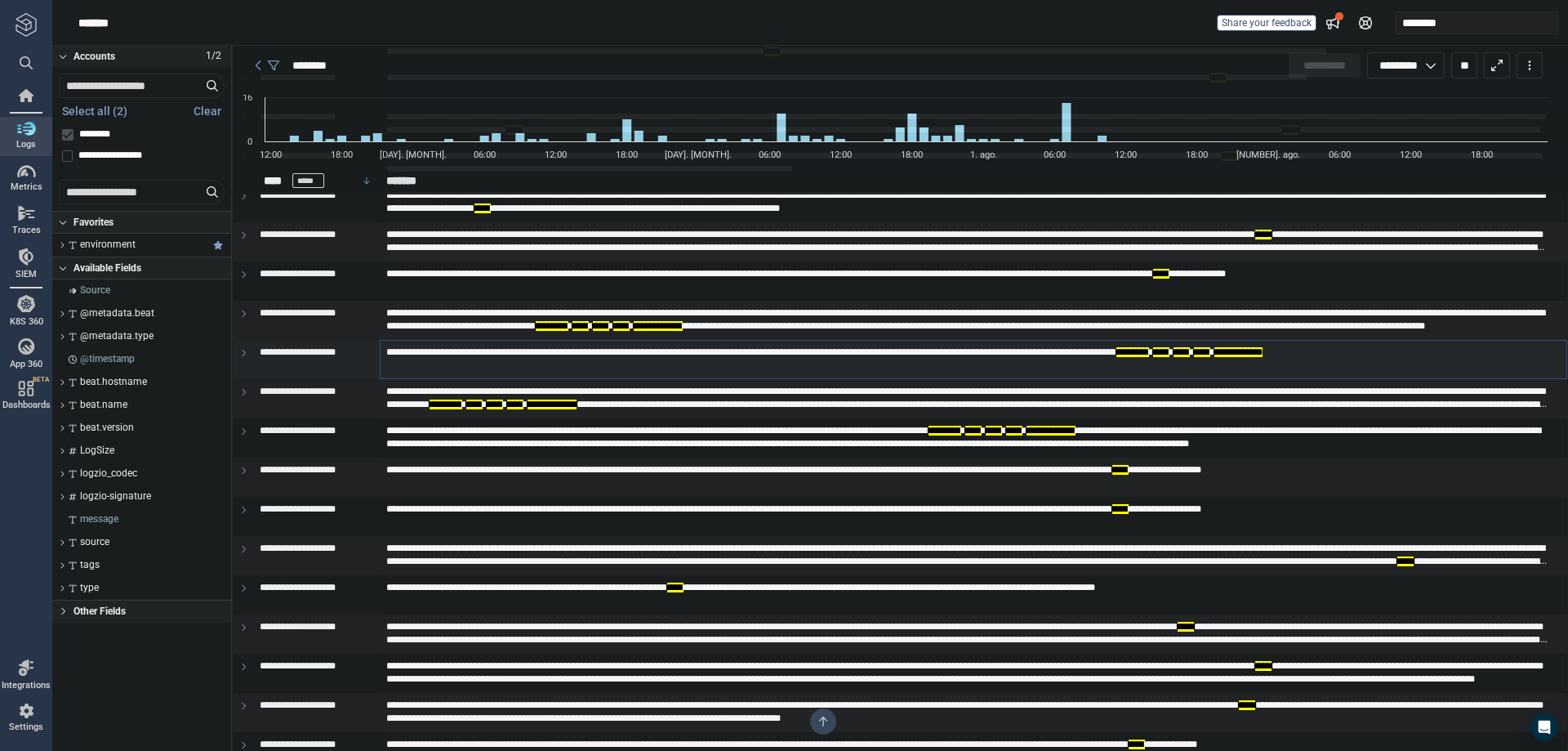scroll, scrollTop: 1716, scrollLeft: 0, axis: vertical 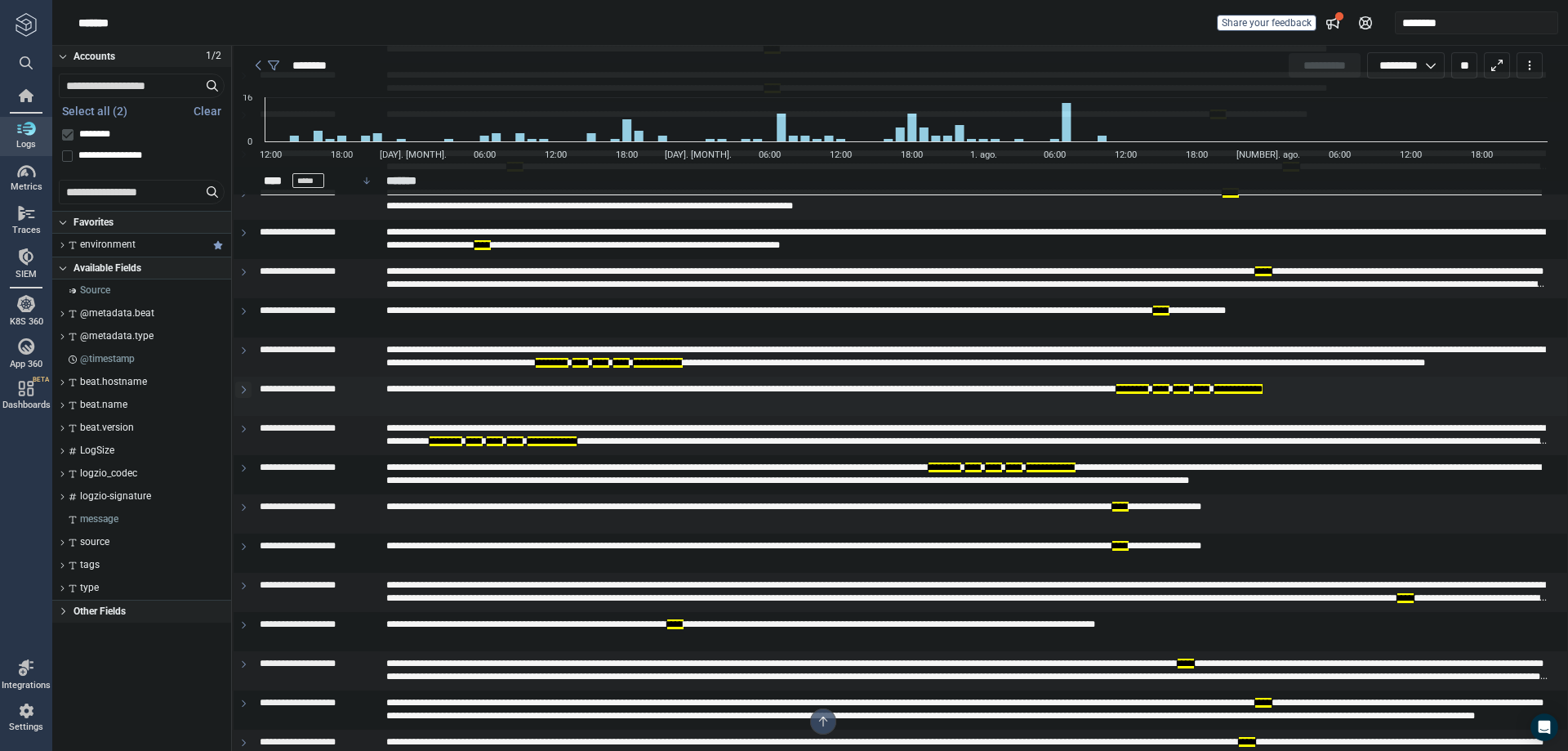 click 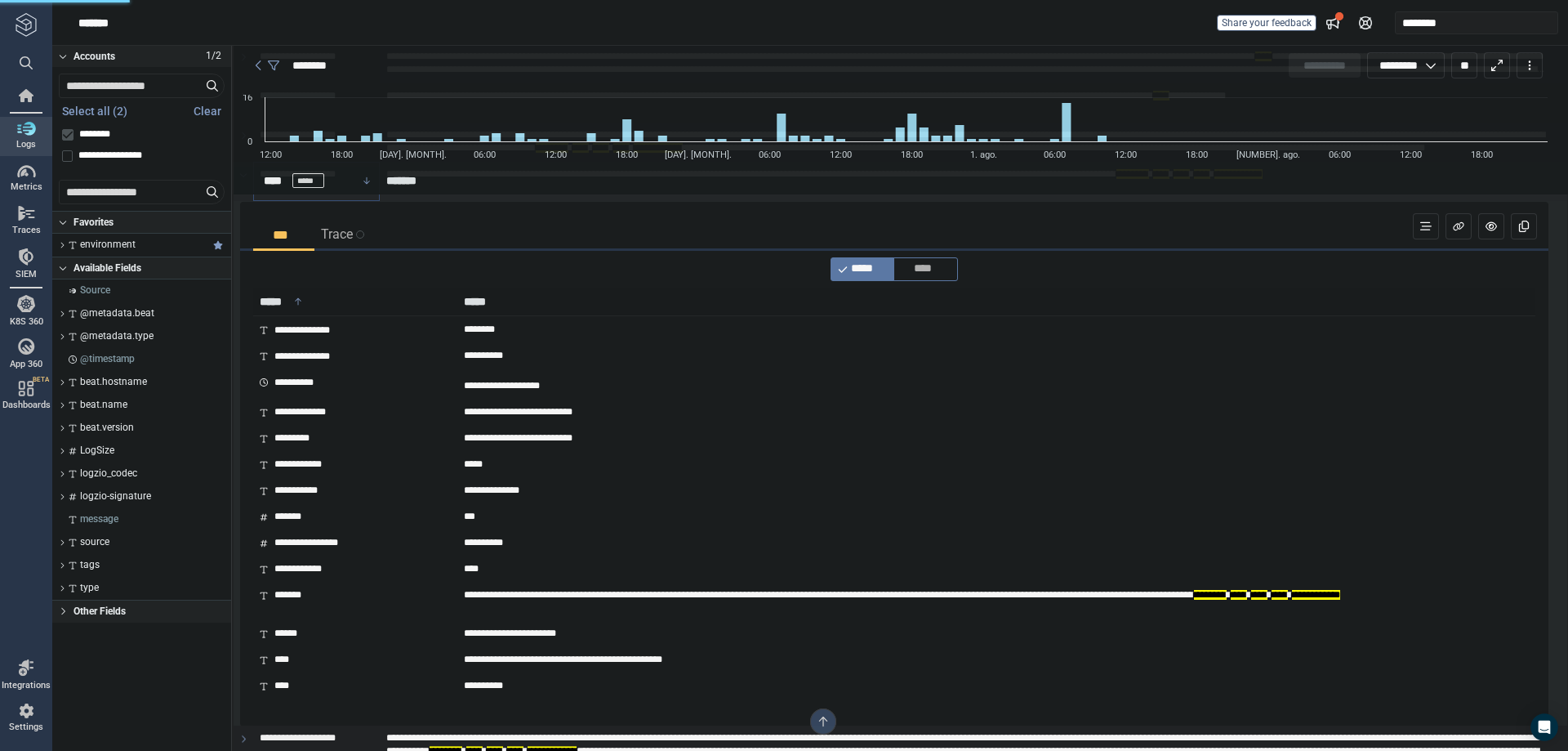 scroll, scrollTop: 1716, scrollLeft: 0, axis: vertical 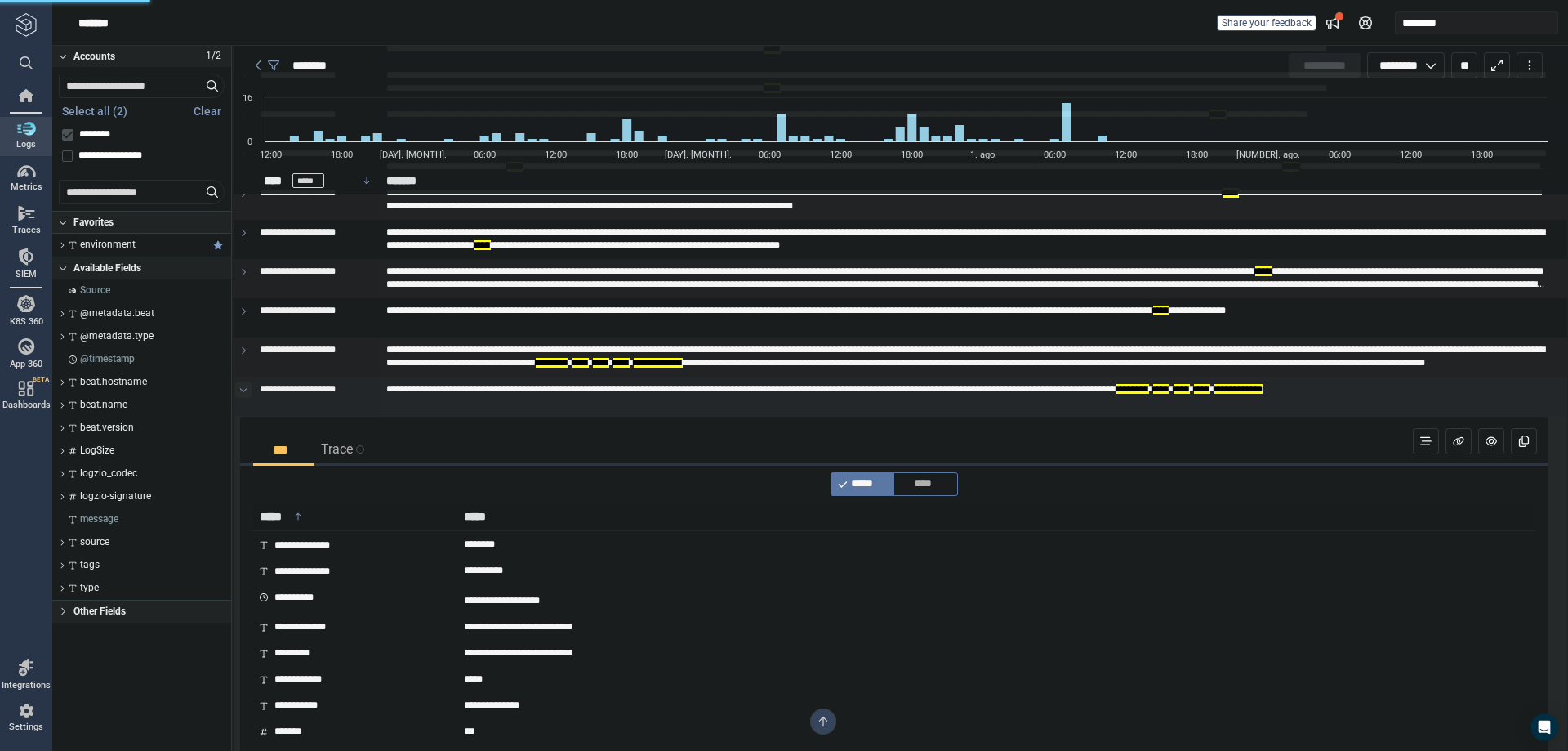 click at bounding box center (243, 390) 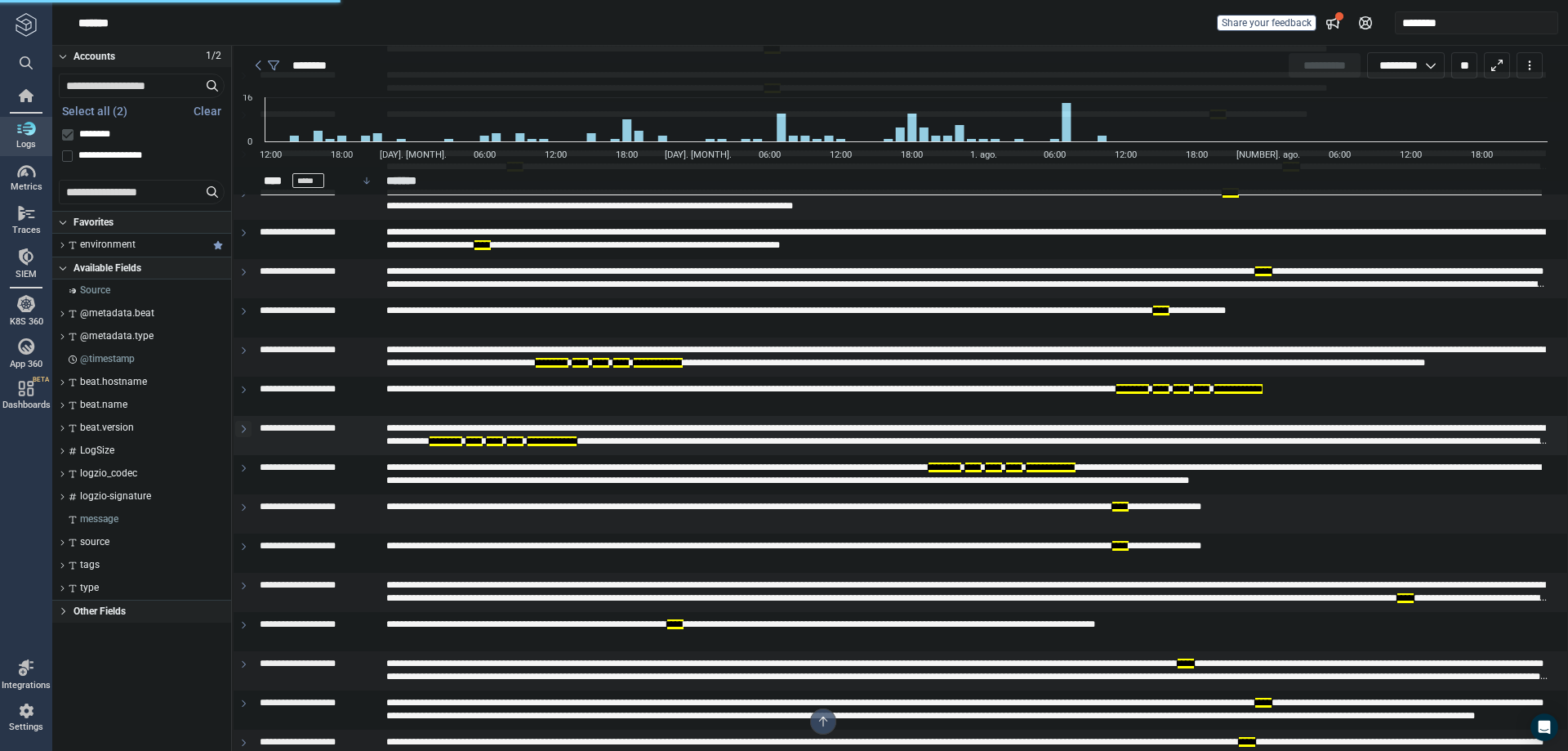 click 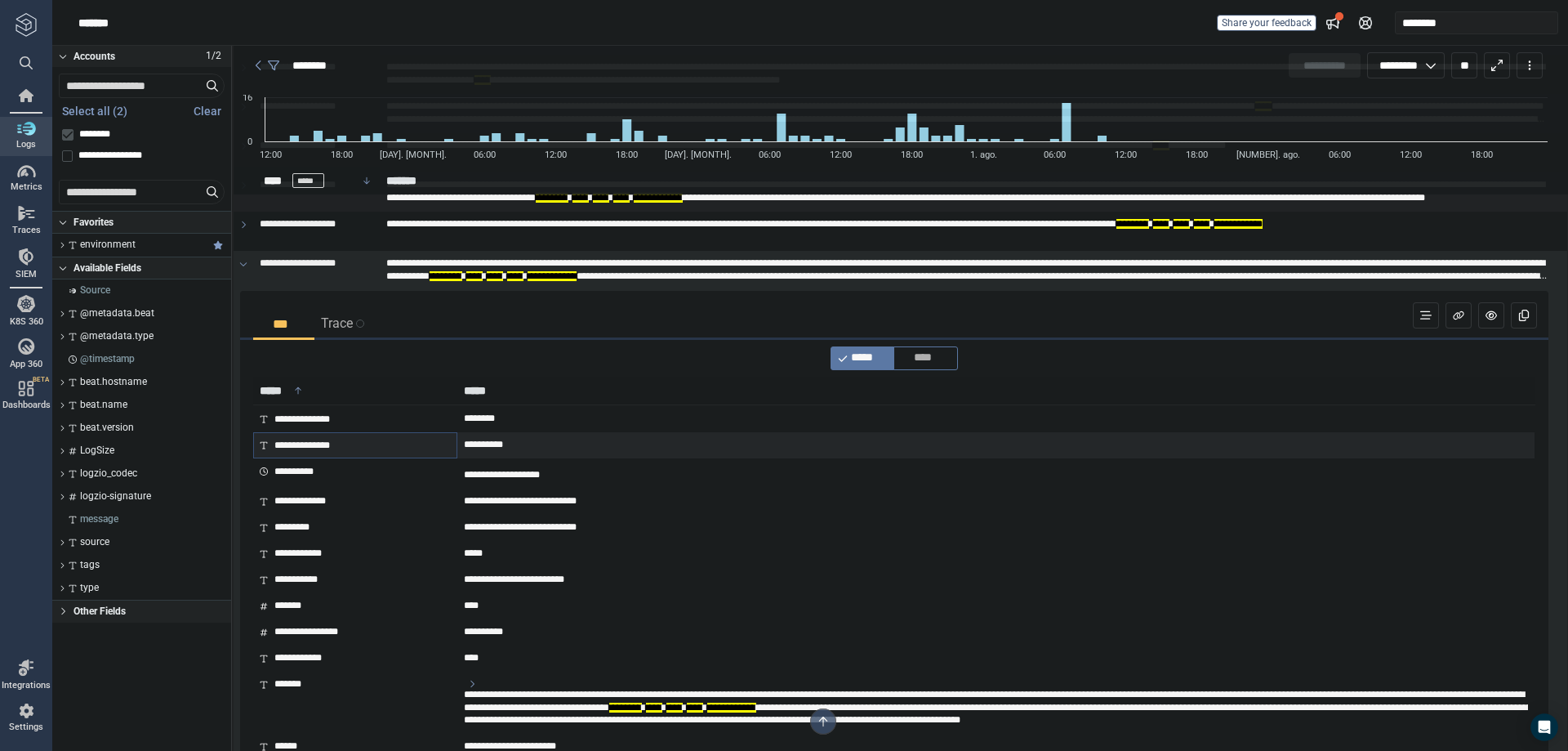scroll, scrollTop: 1880, scrollLeft: 0, axis: vertical 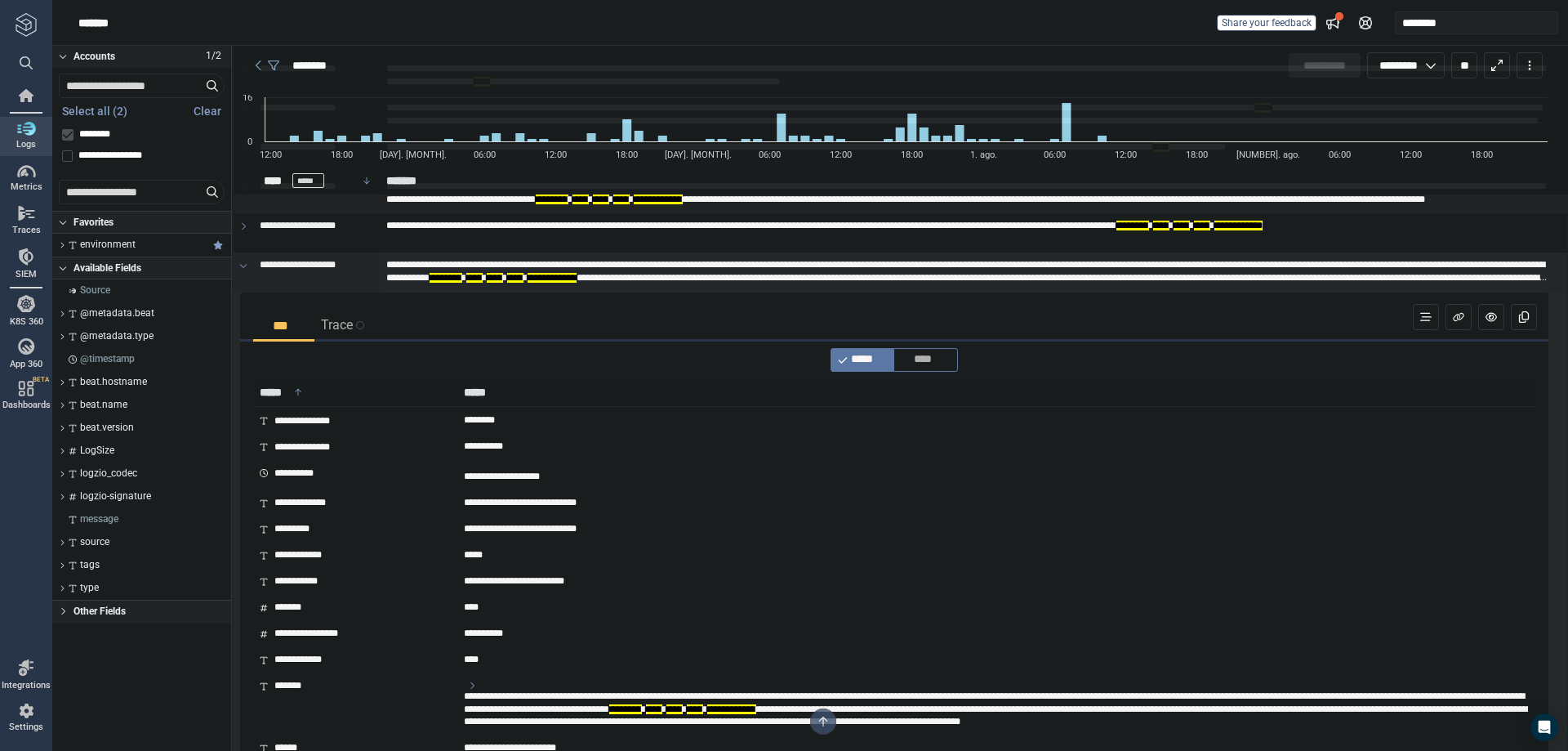 click at bounding box center [243, 272] 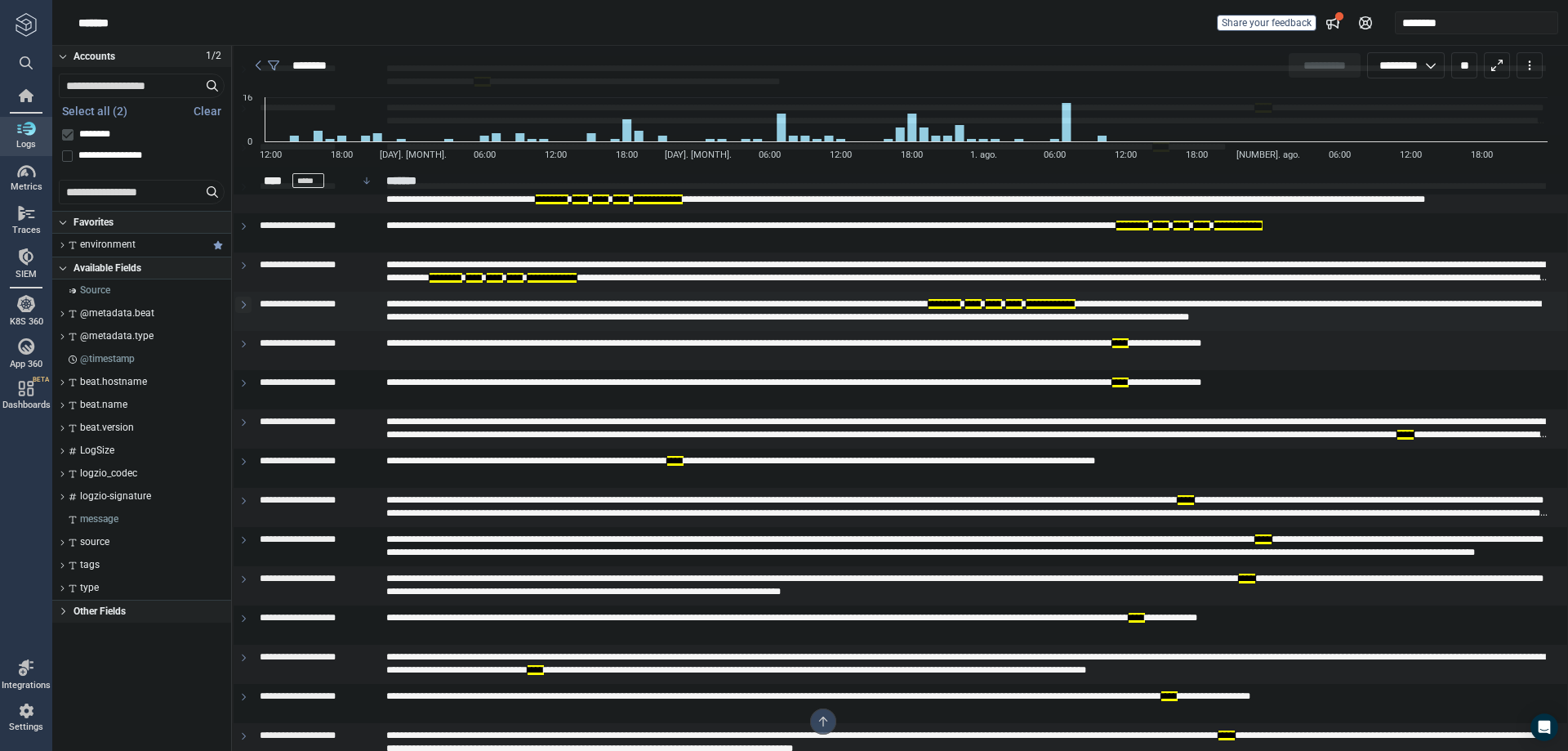 click 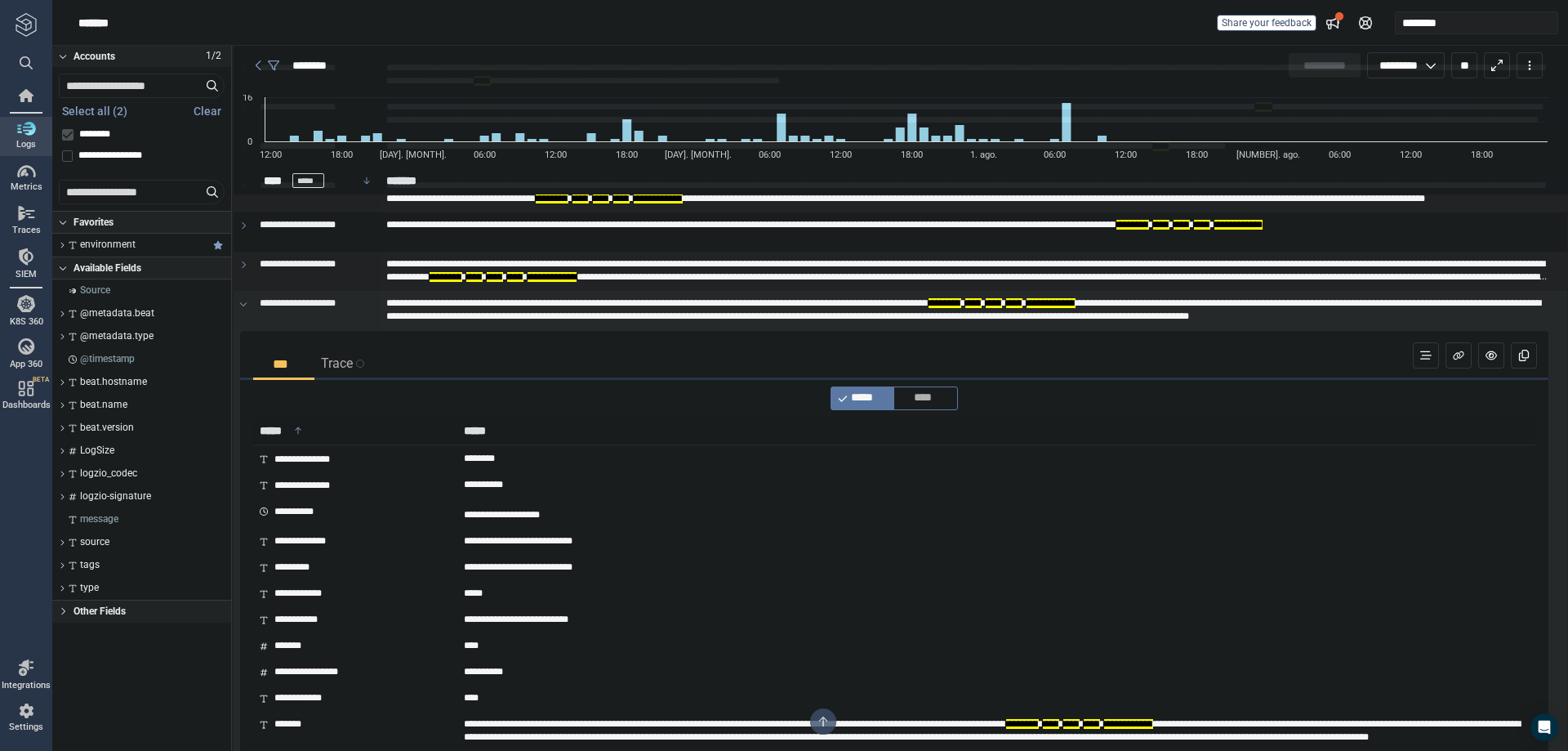 scroll, scrollTop: 1880, scrollLeft: 0, axis: vertical 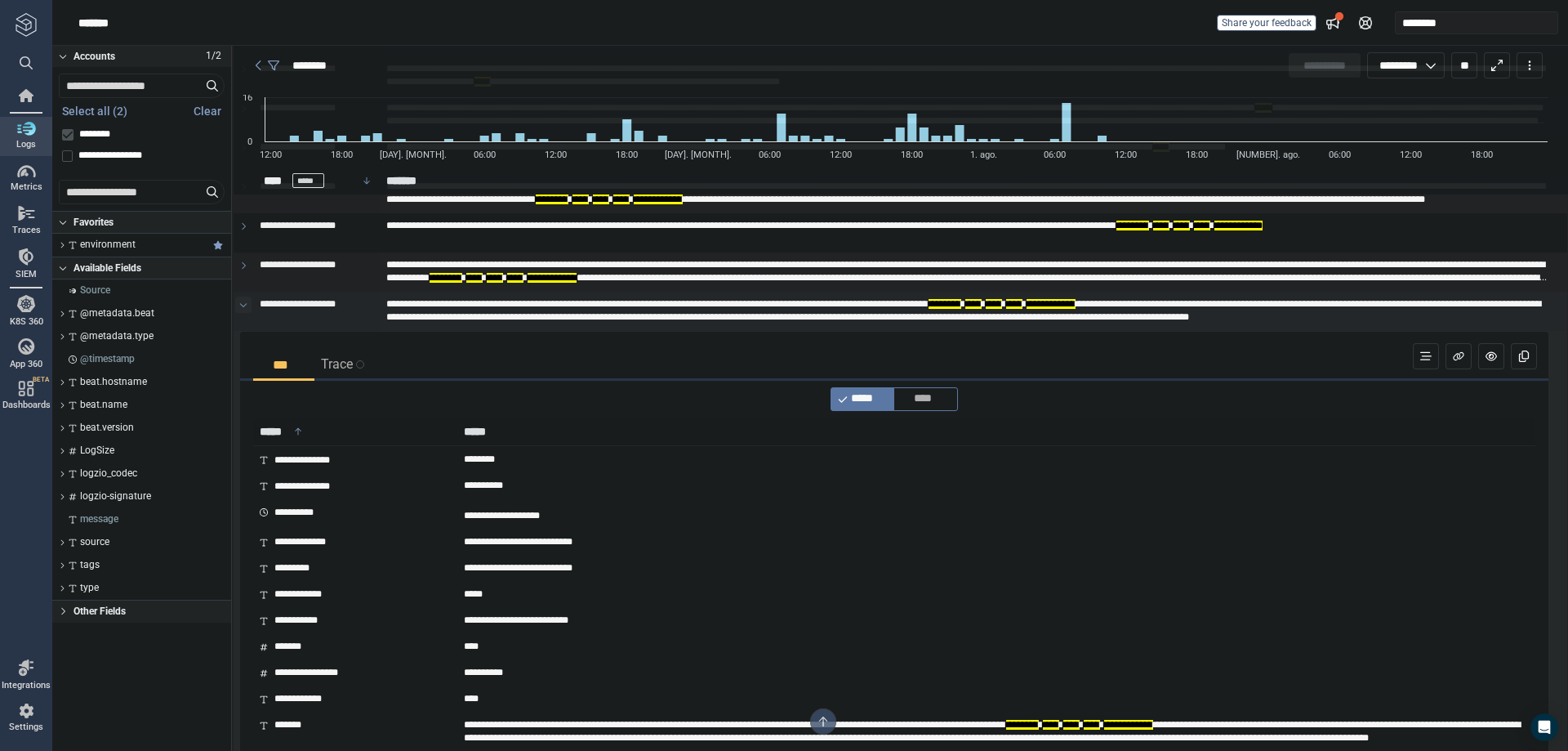 click at bounding box center (243, 305) 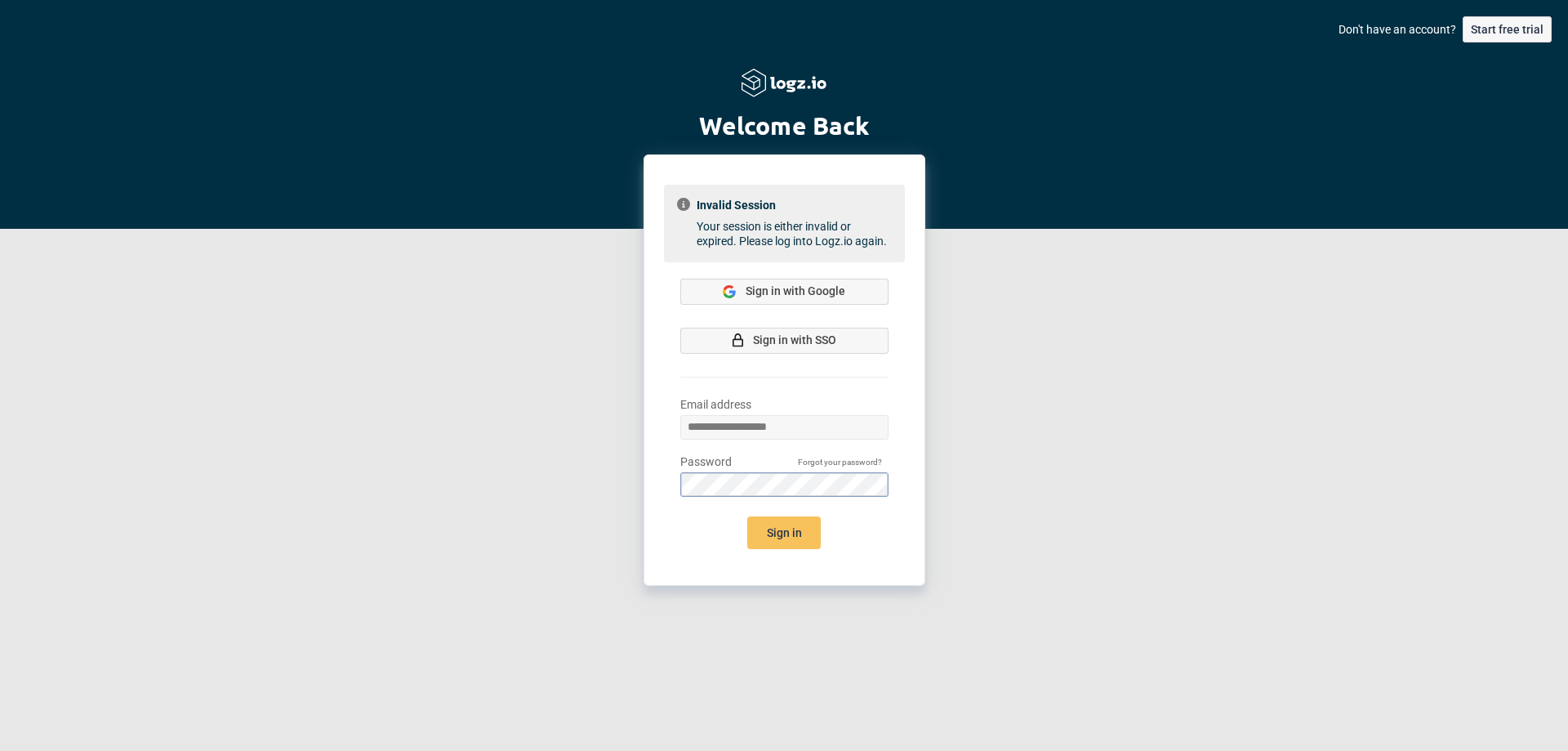 scroll, scrollTop: 0, scrollLeft: 0, axis: both 